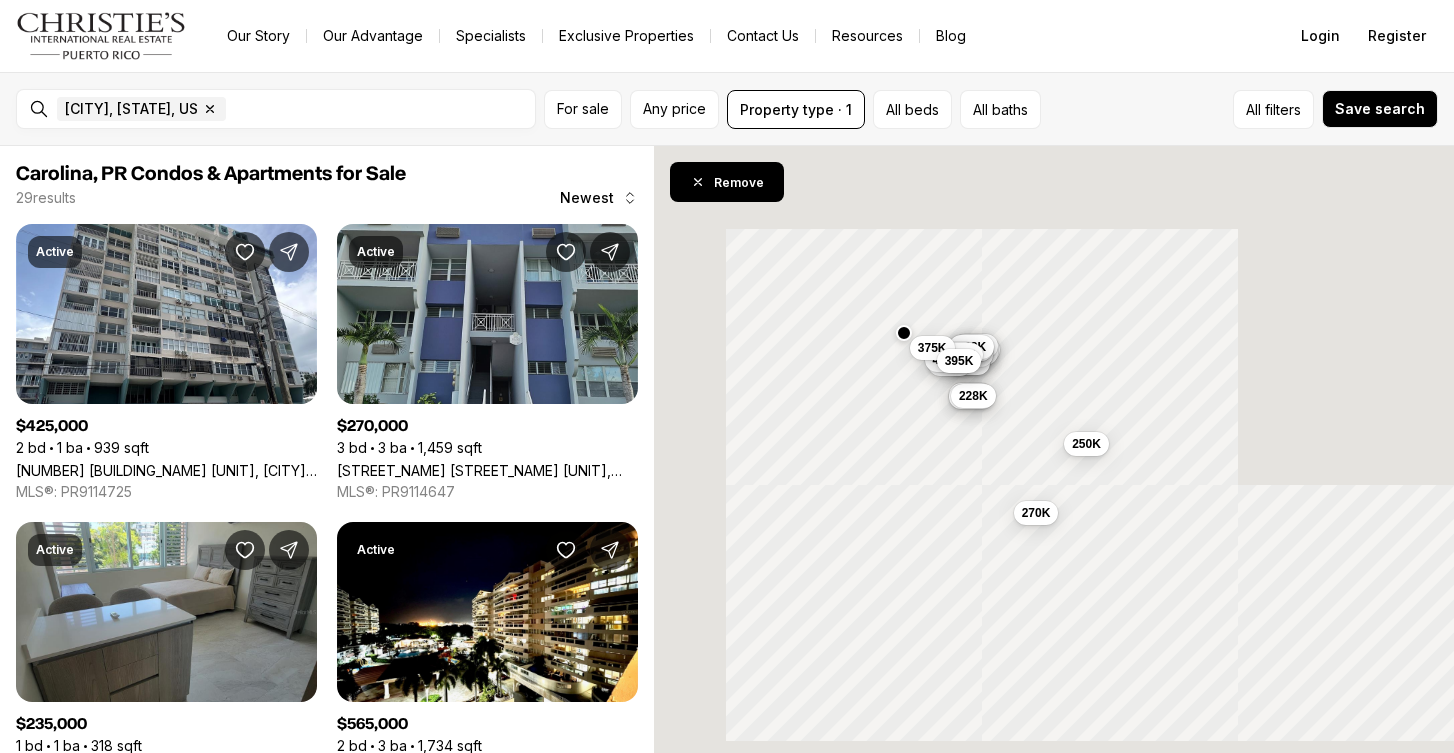 scroll, scrollTop: 0, scrollLeft: 0, axis: both 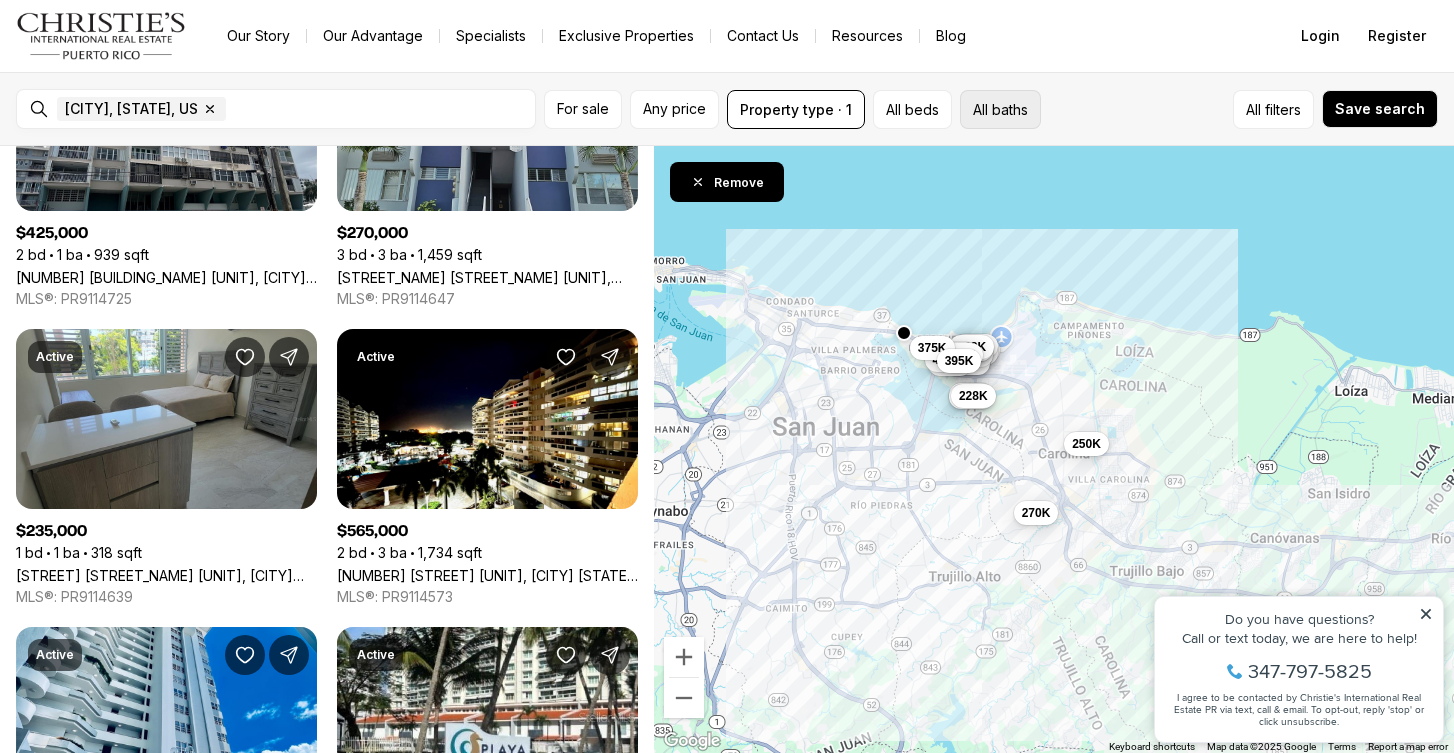 click on "All baths" at bounding box center (1000, 109) 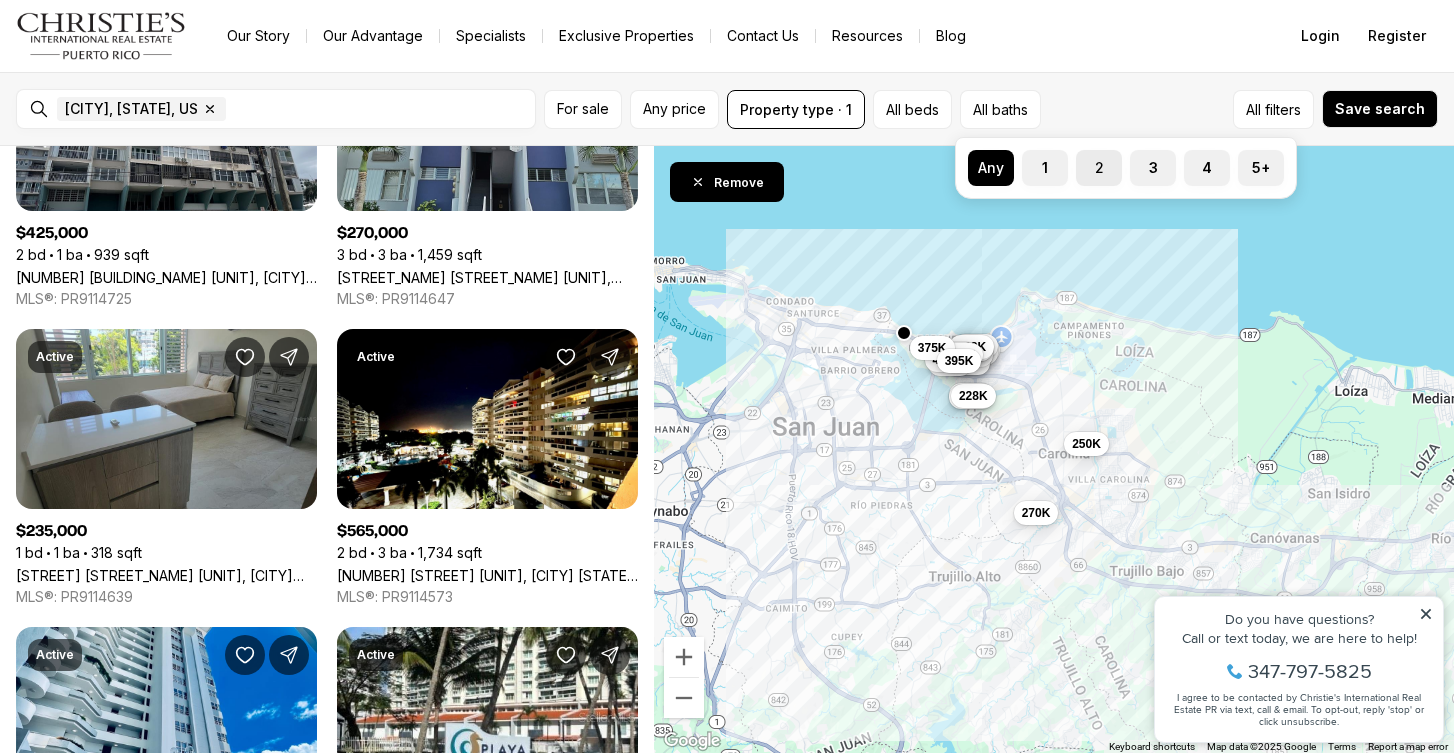 click on "2" at bounding box center (1099, 168) 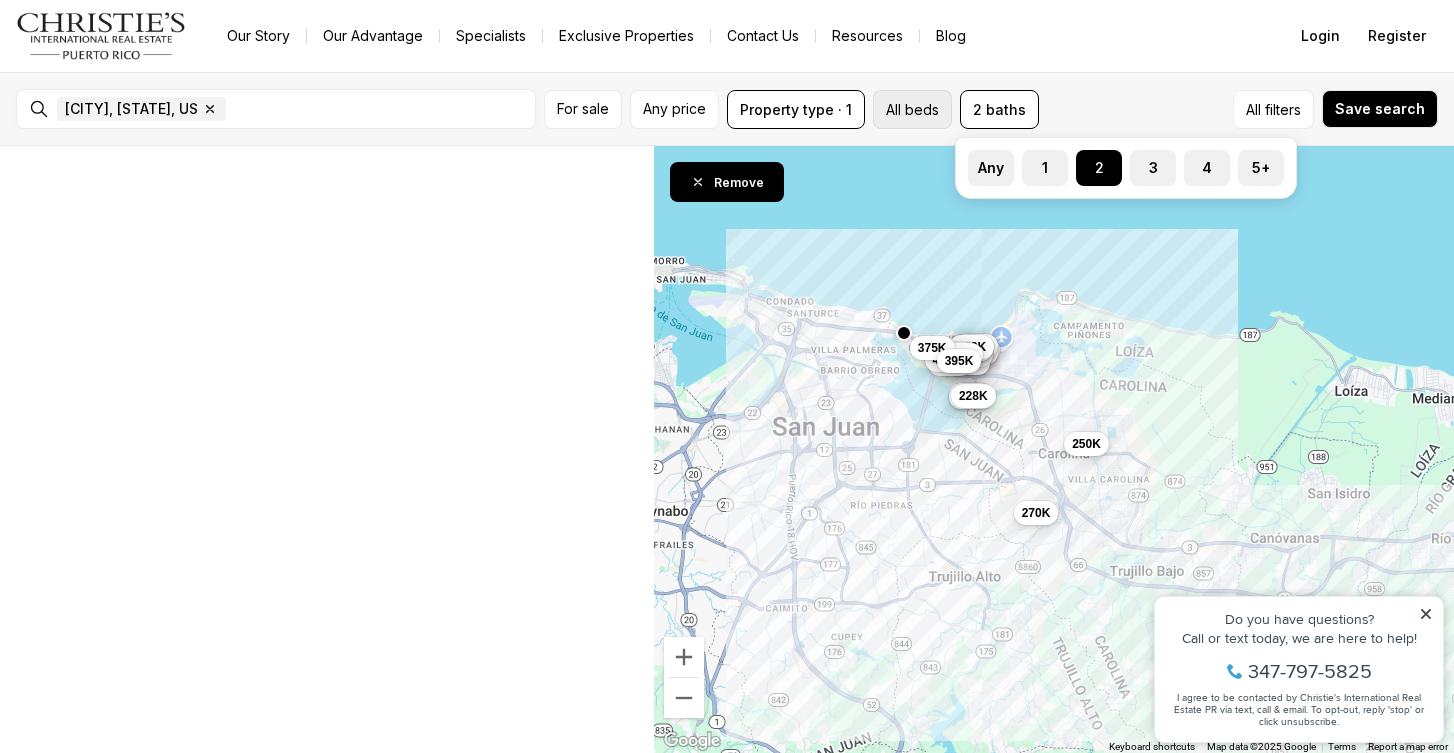 click on "All beds" at bounding box center (912, 109) 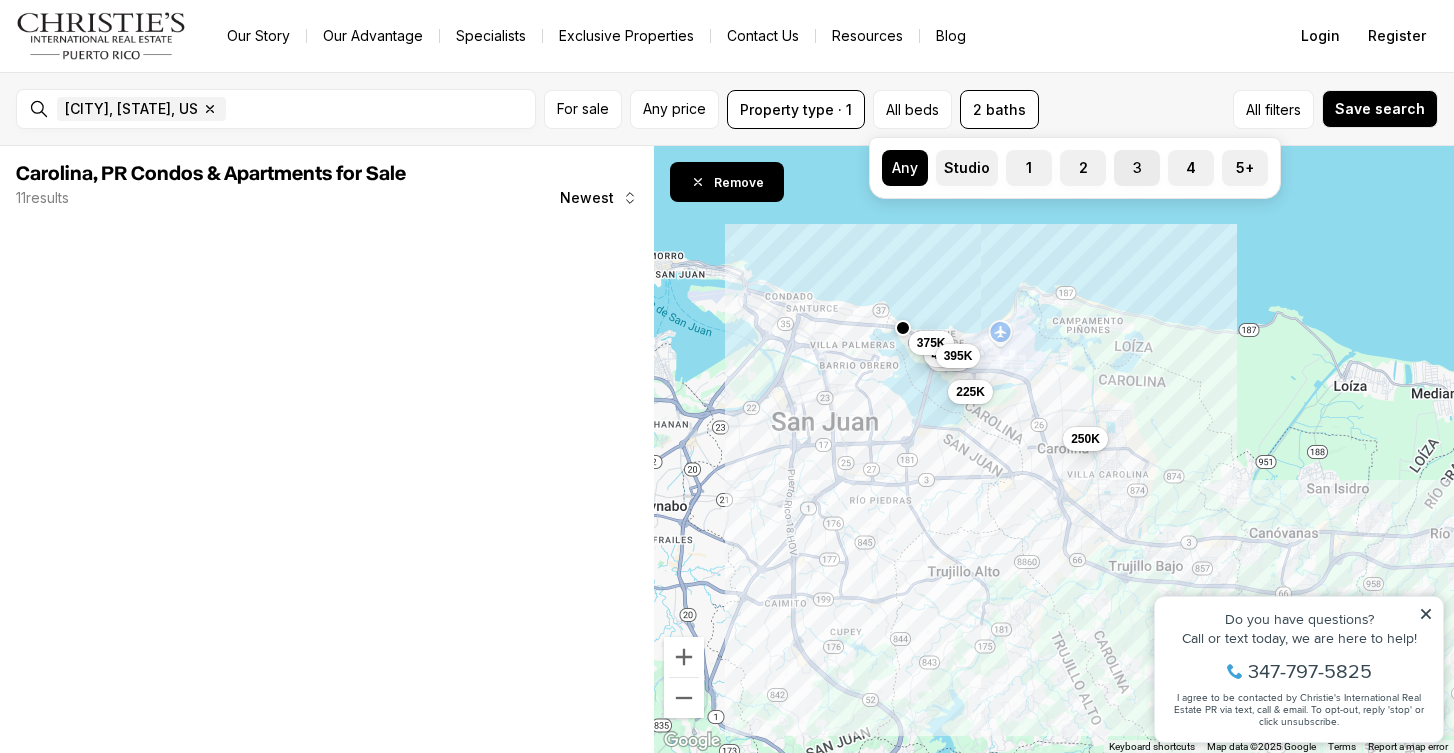 click on "3" at bounding box center [1137, 168] 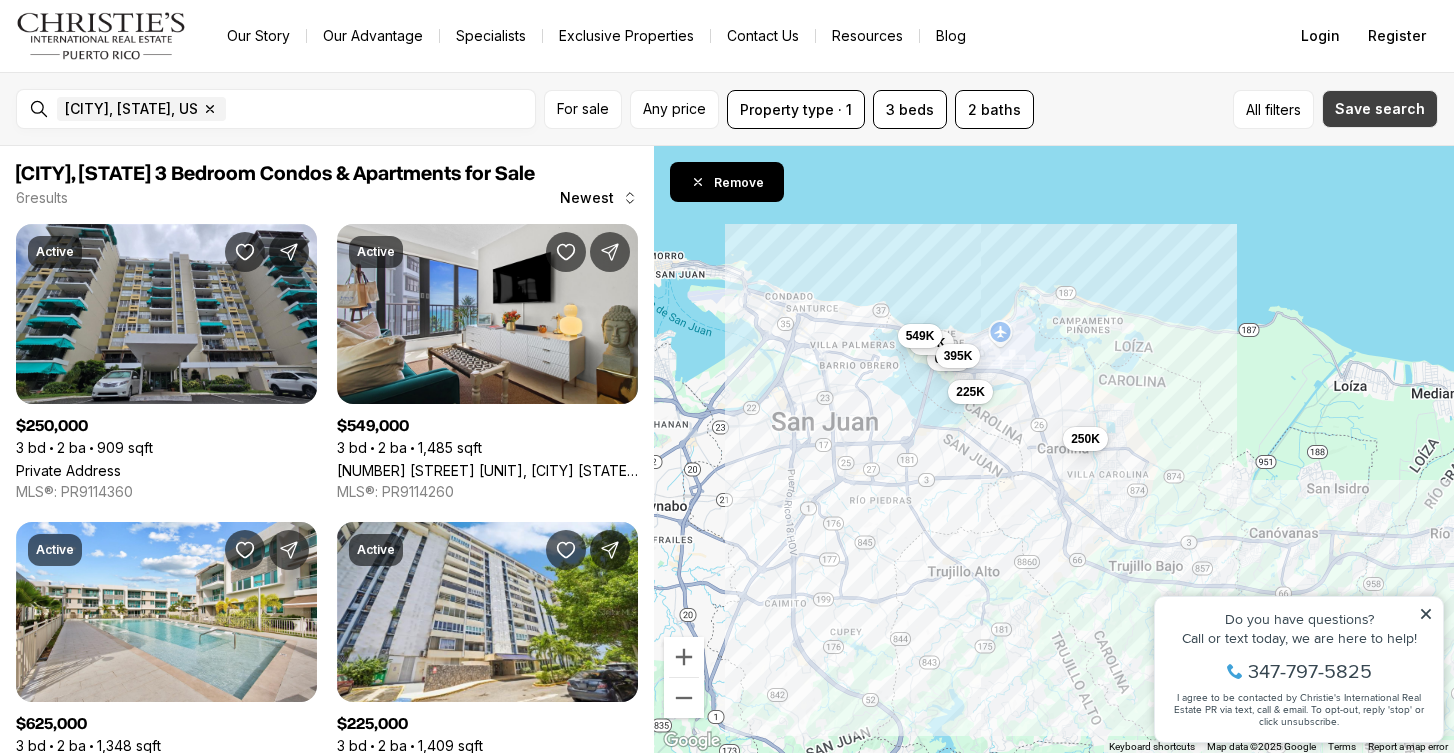 click on "Save search" at bounding box center (1380, 109) 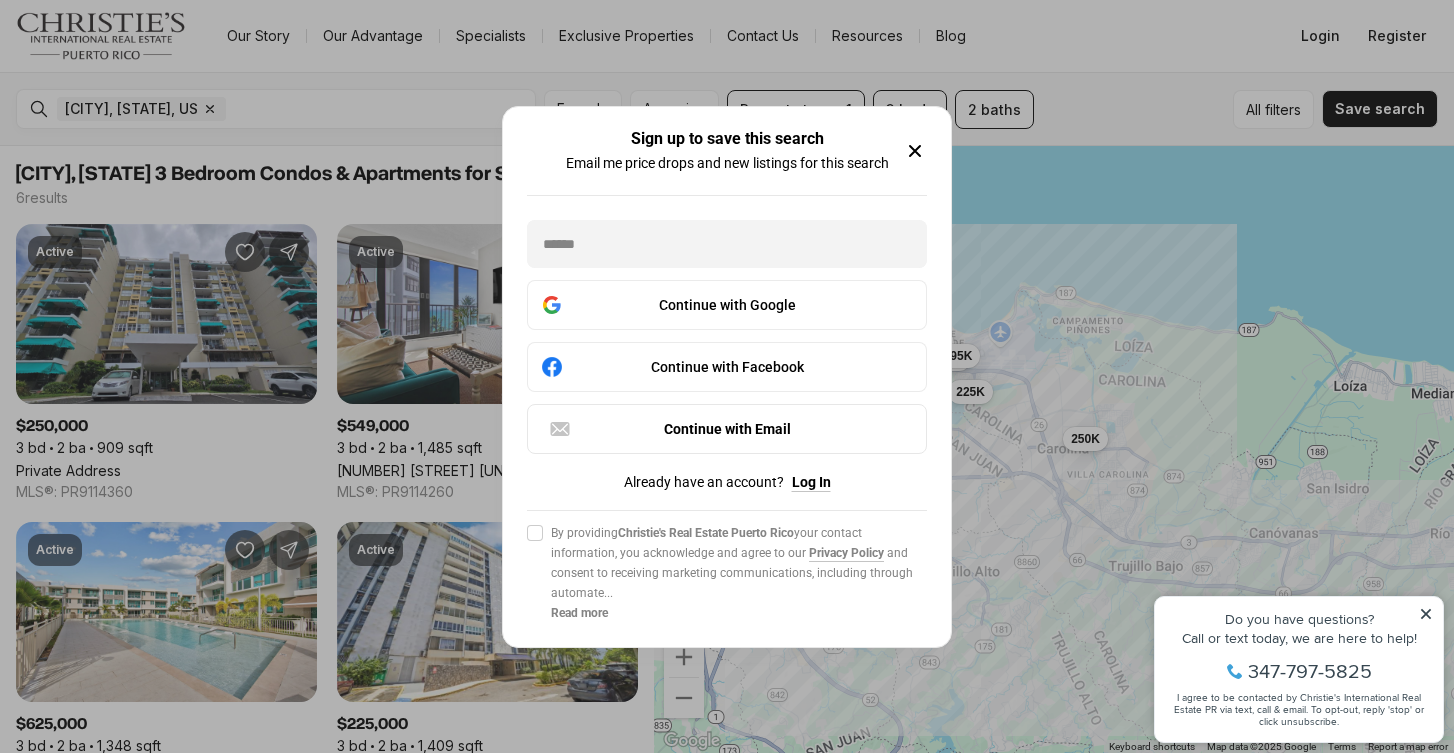 click 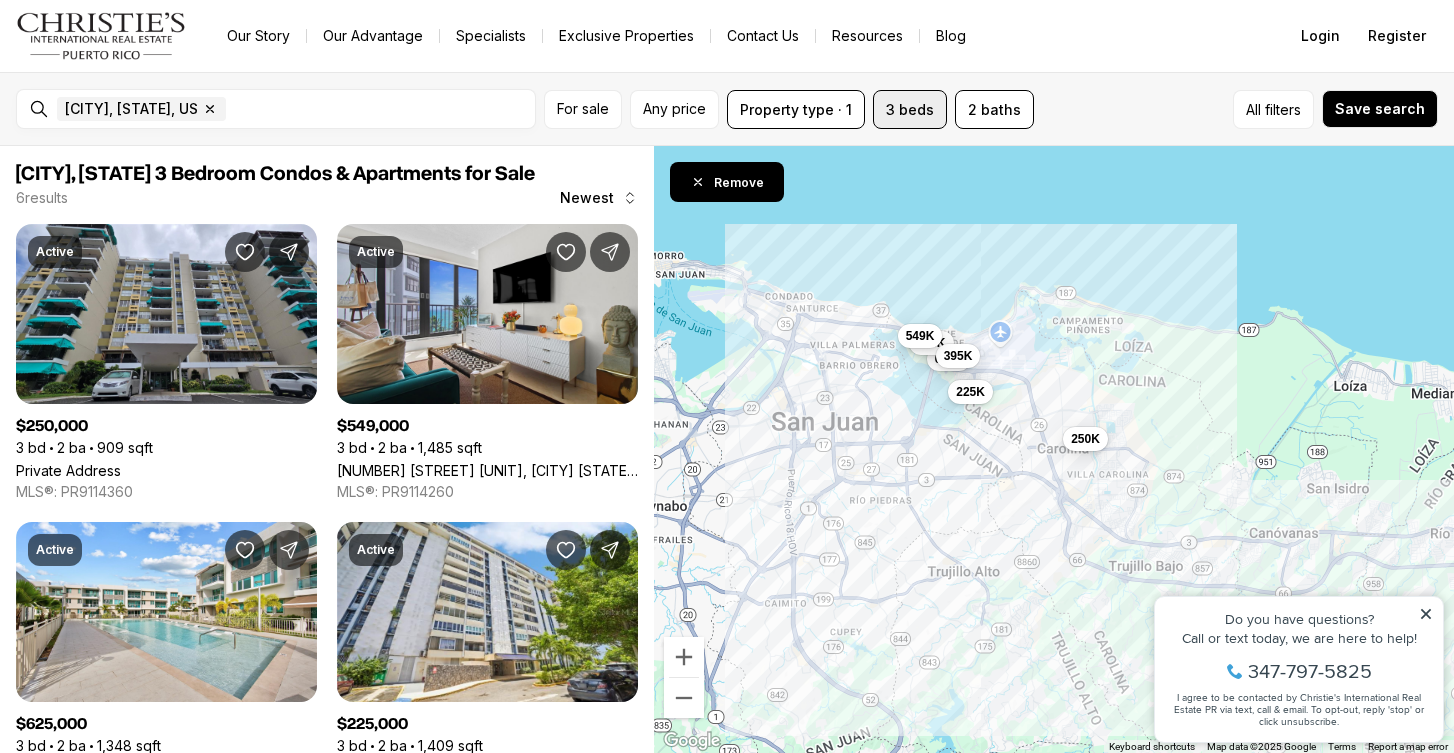 click on "3 beds" at bounding box center (910, 109) 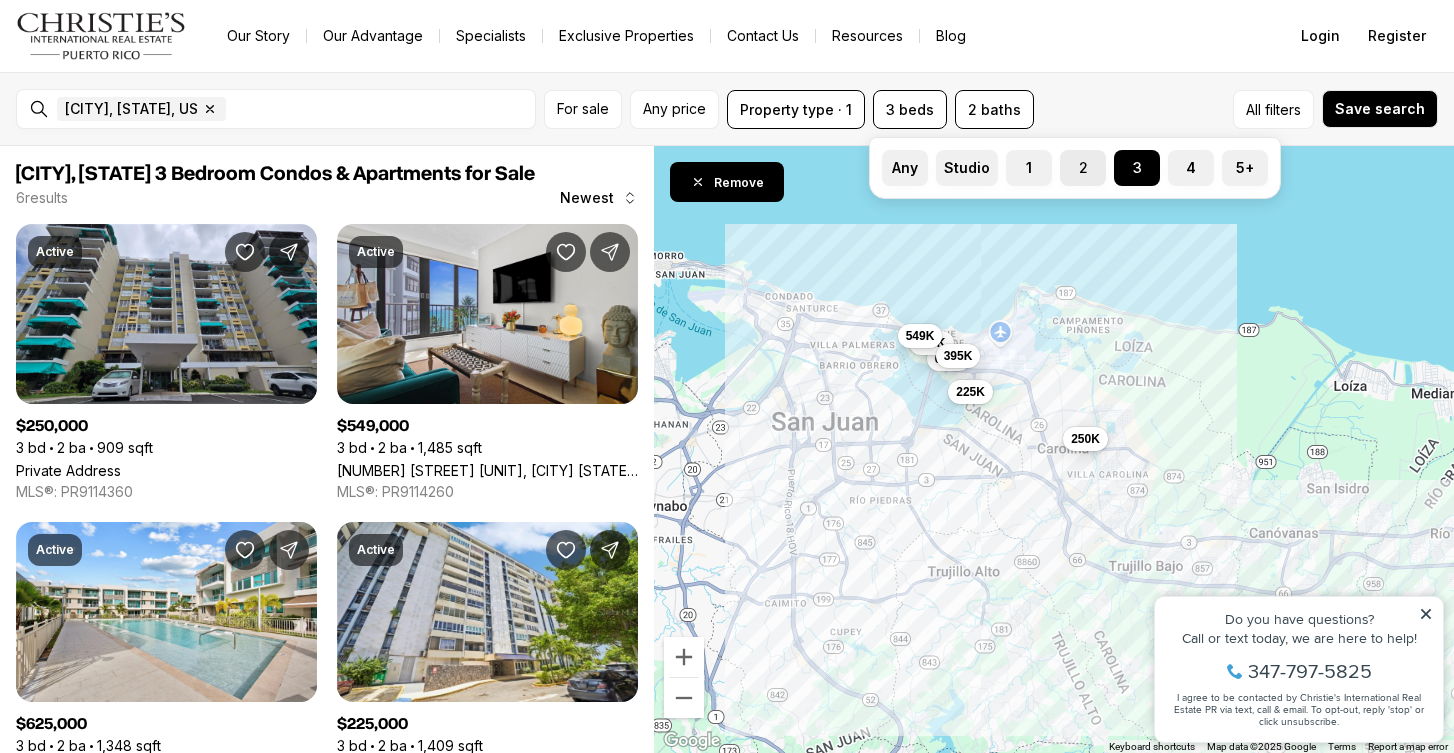 click on "2" at bounding box center [1083, 168] 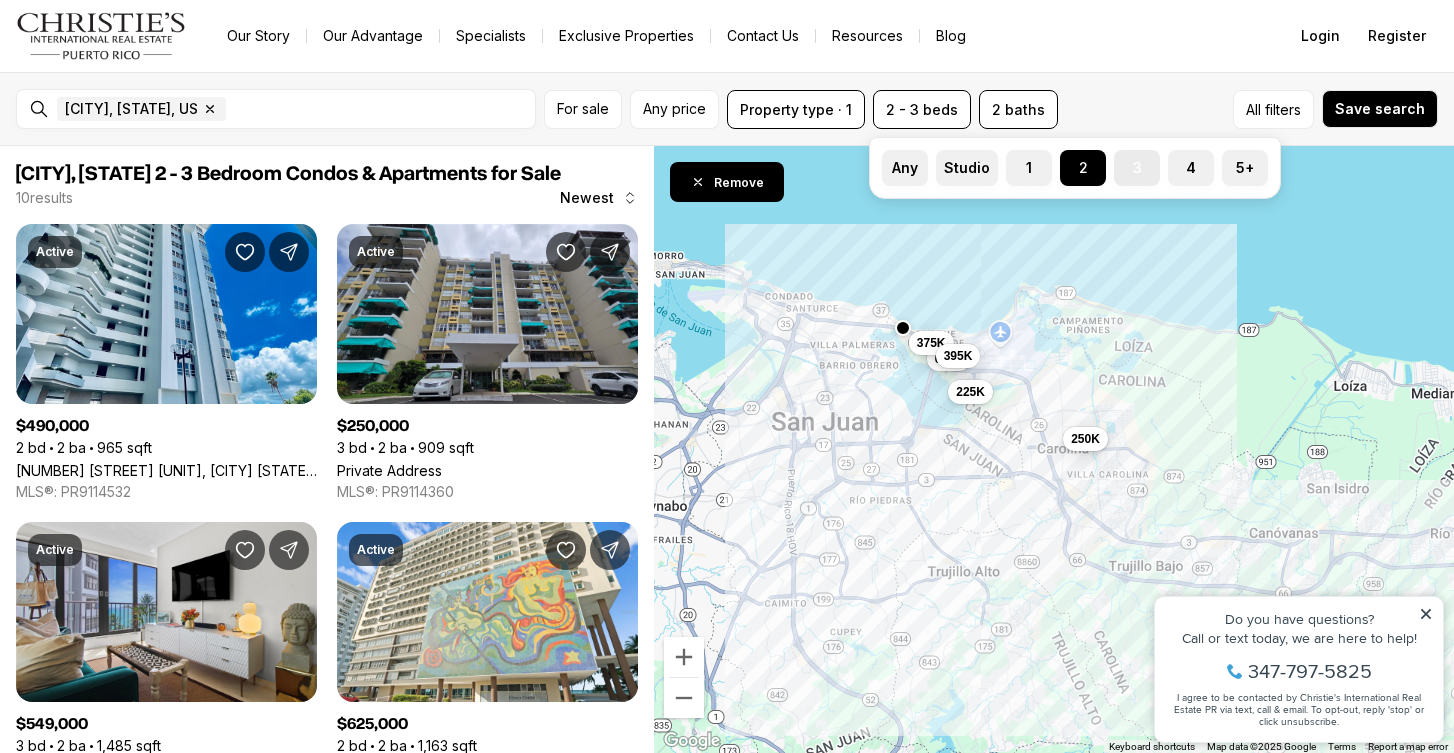 click on "3" at bounding box center (1137, 168) 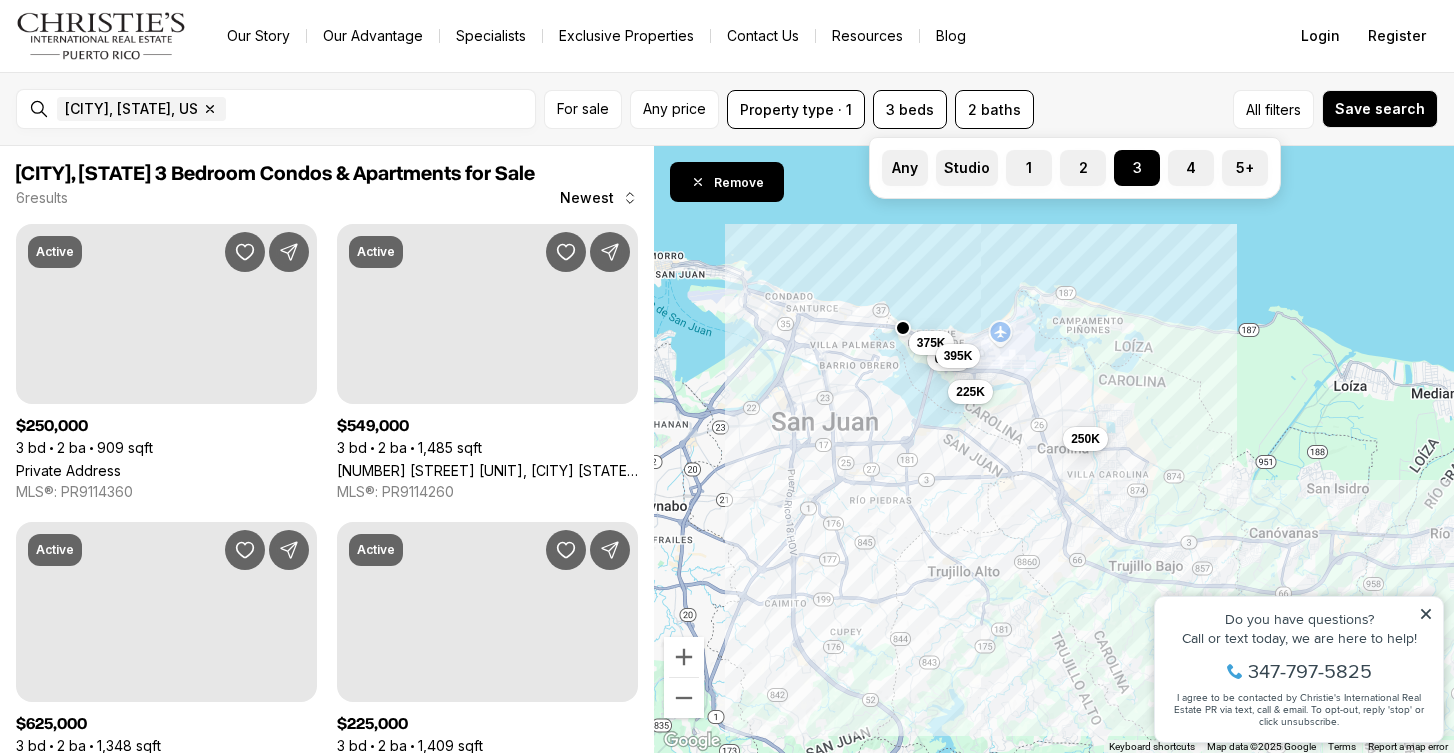 click on "All filters Save search" at bounding box center (1240, 109) 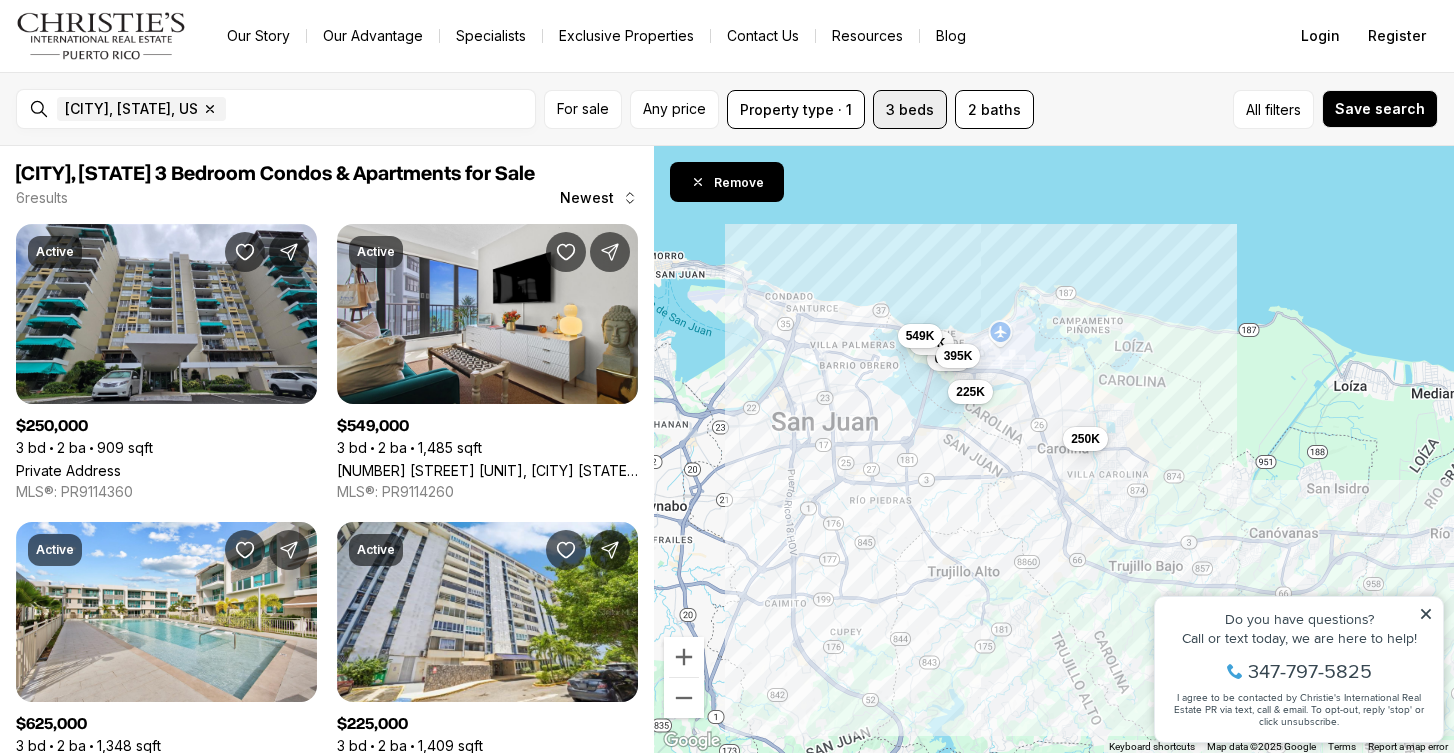 click on "3 beds" at bounding box center [910, 109] 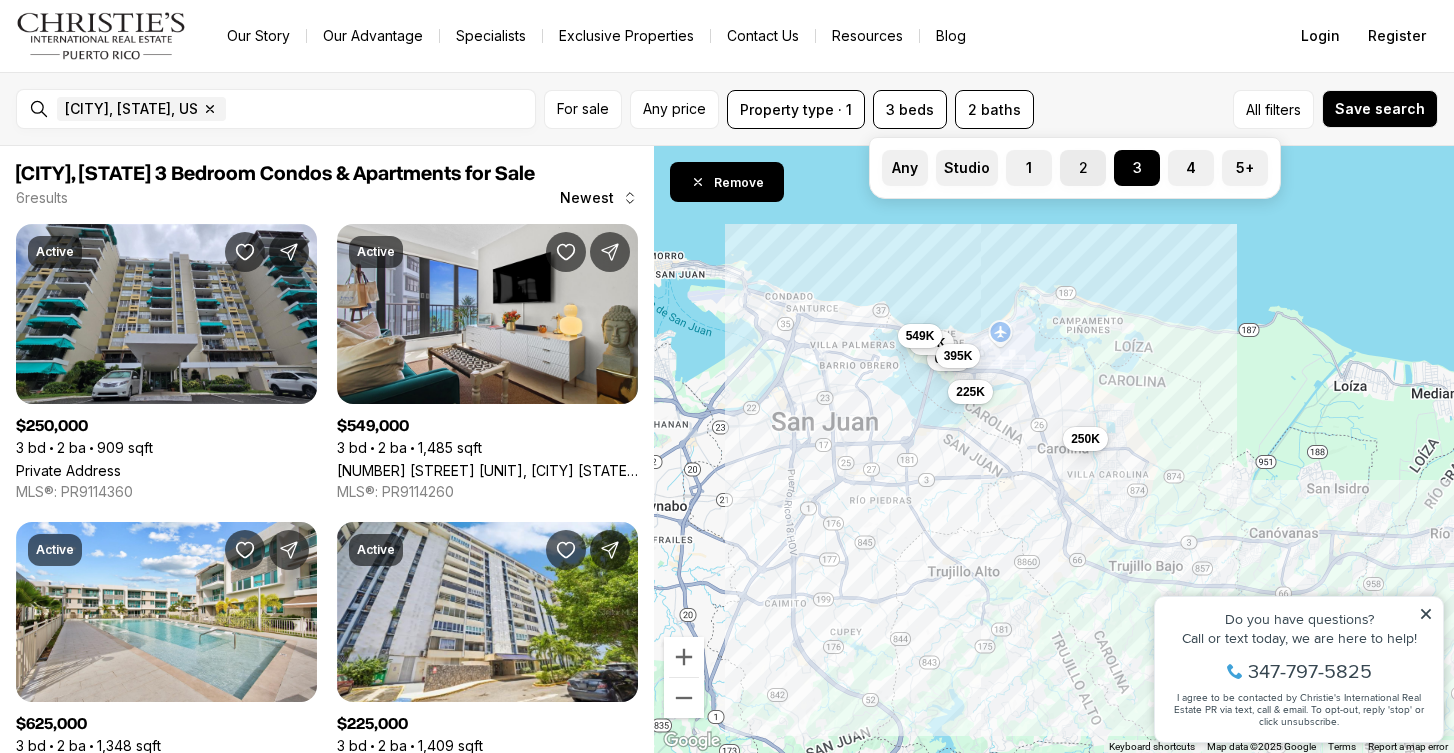 click on "2" at bounding box center (1083, 168) 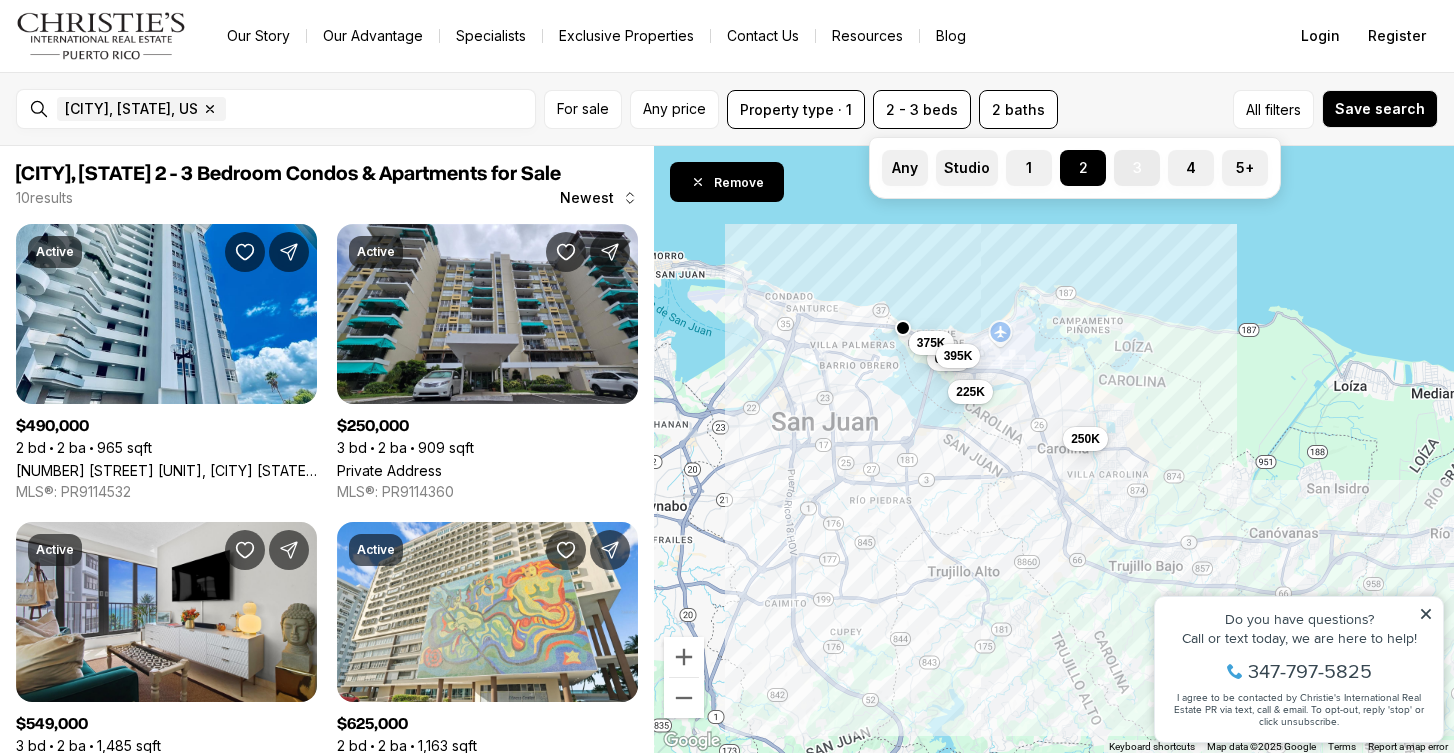 click on "3" at bounding box center (1137, 168) 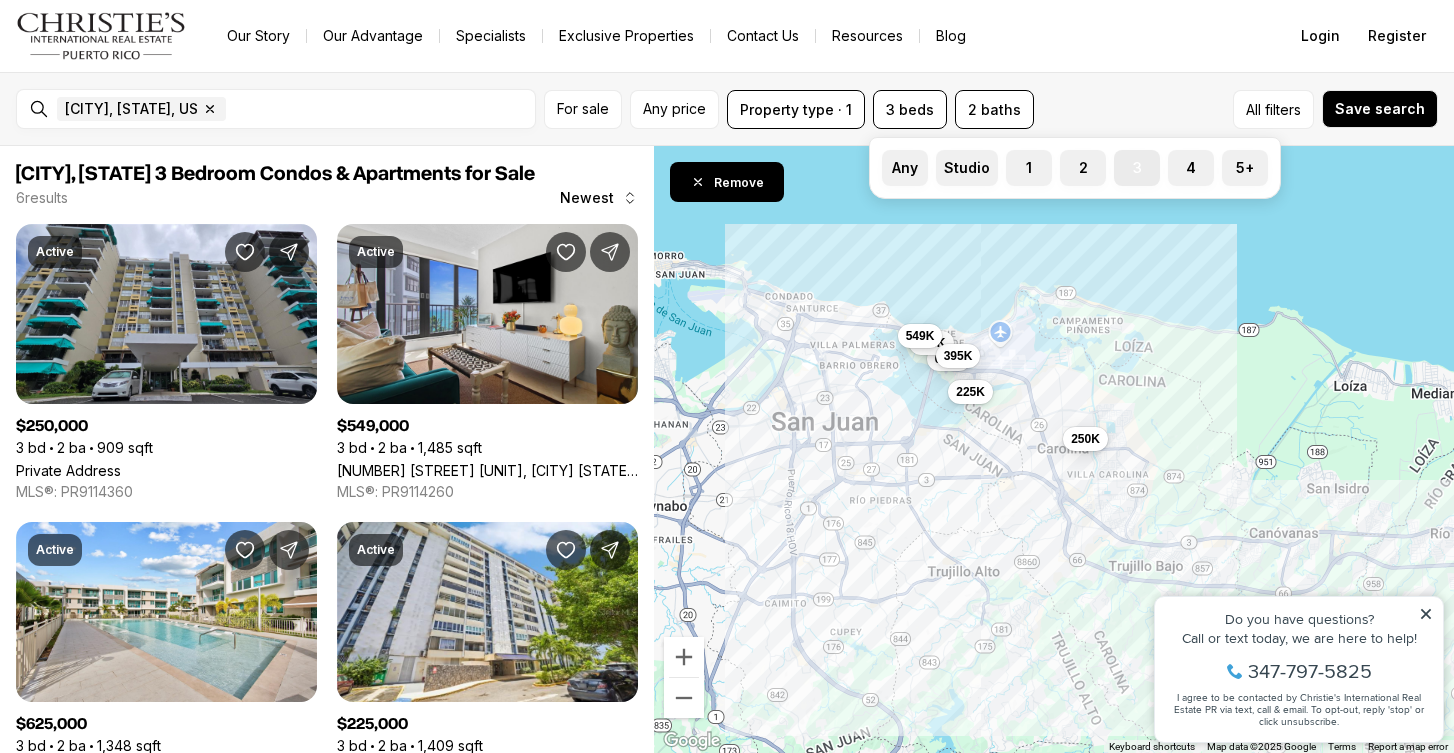 click on "3" at bounding box center (1137, 168) 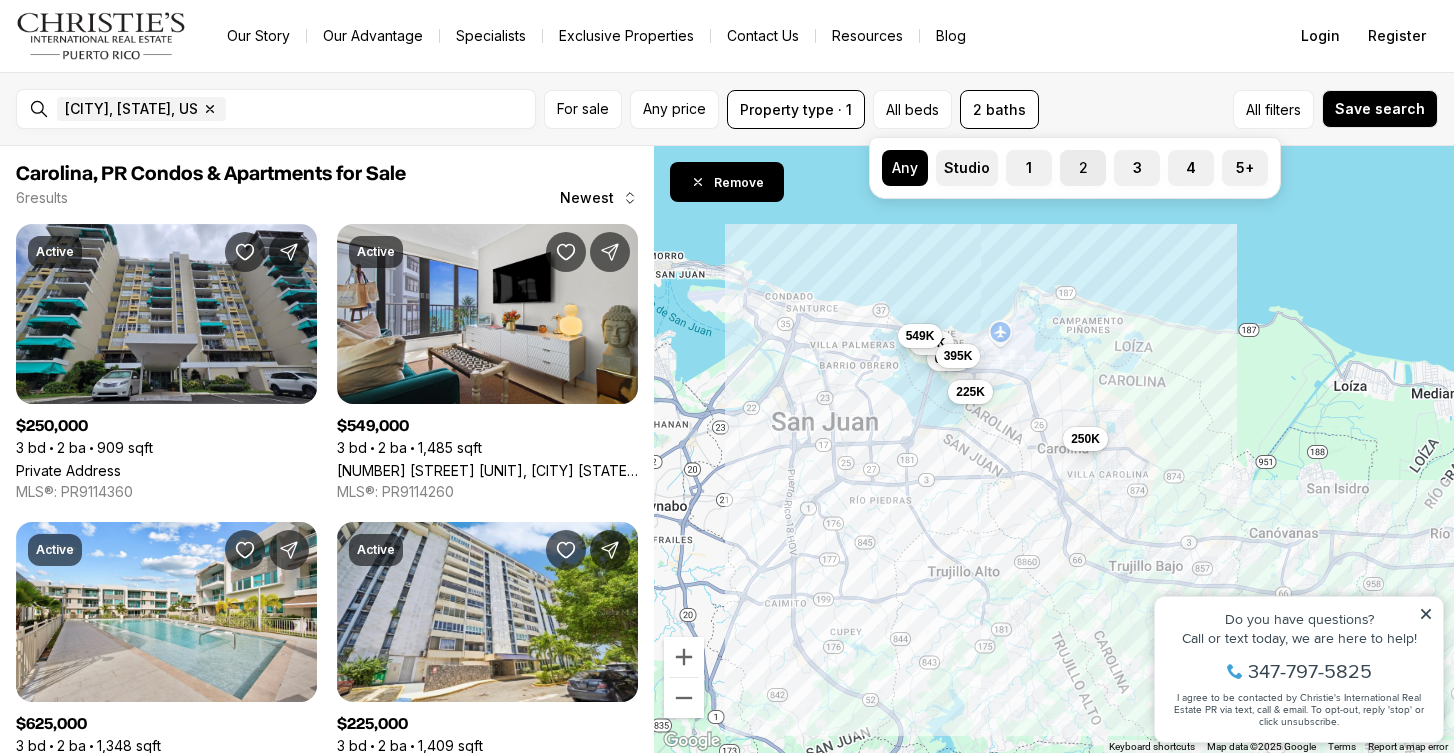 click on "2" at bounding box center [1083, 168] 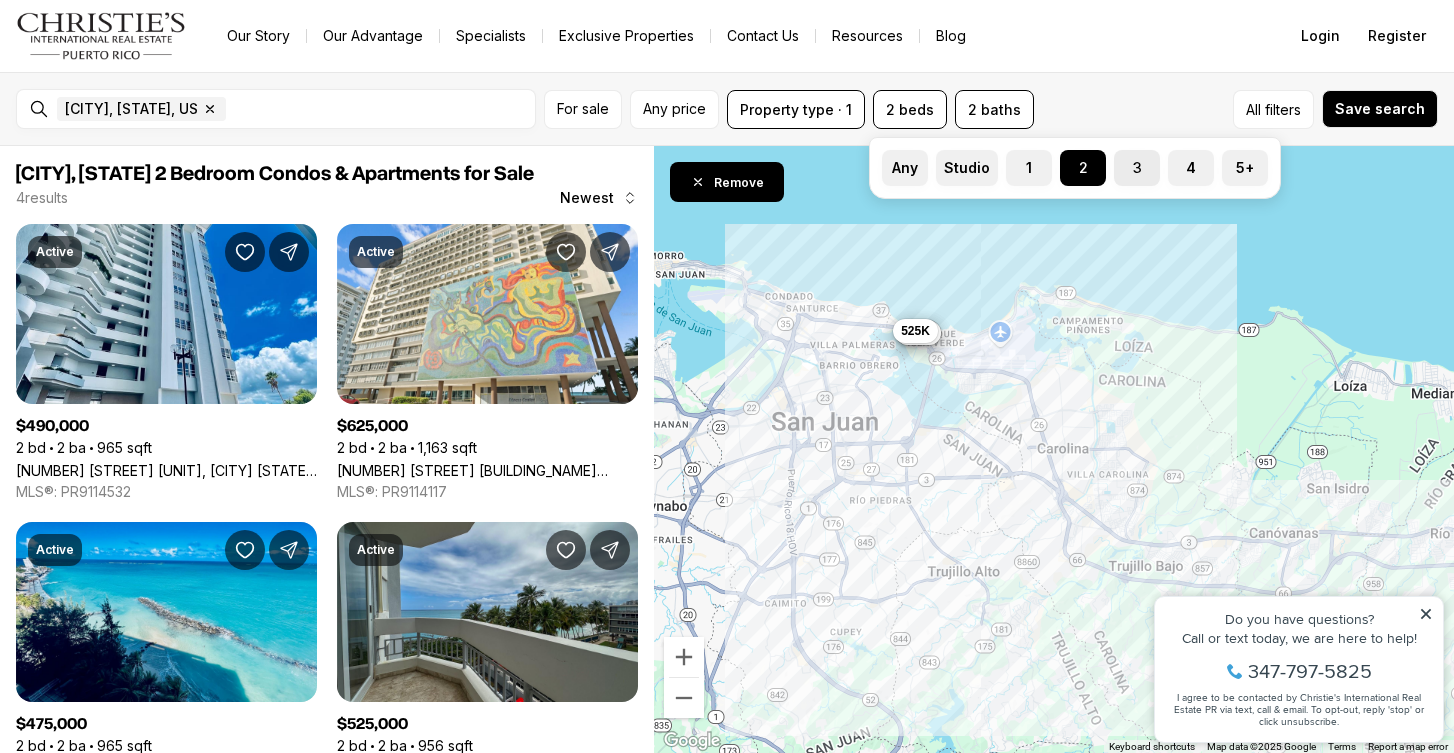 click on "3" at bounding box center (1137, 168) 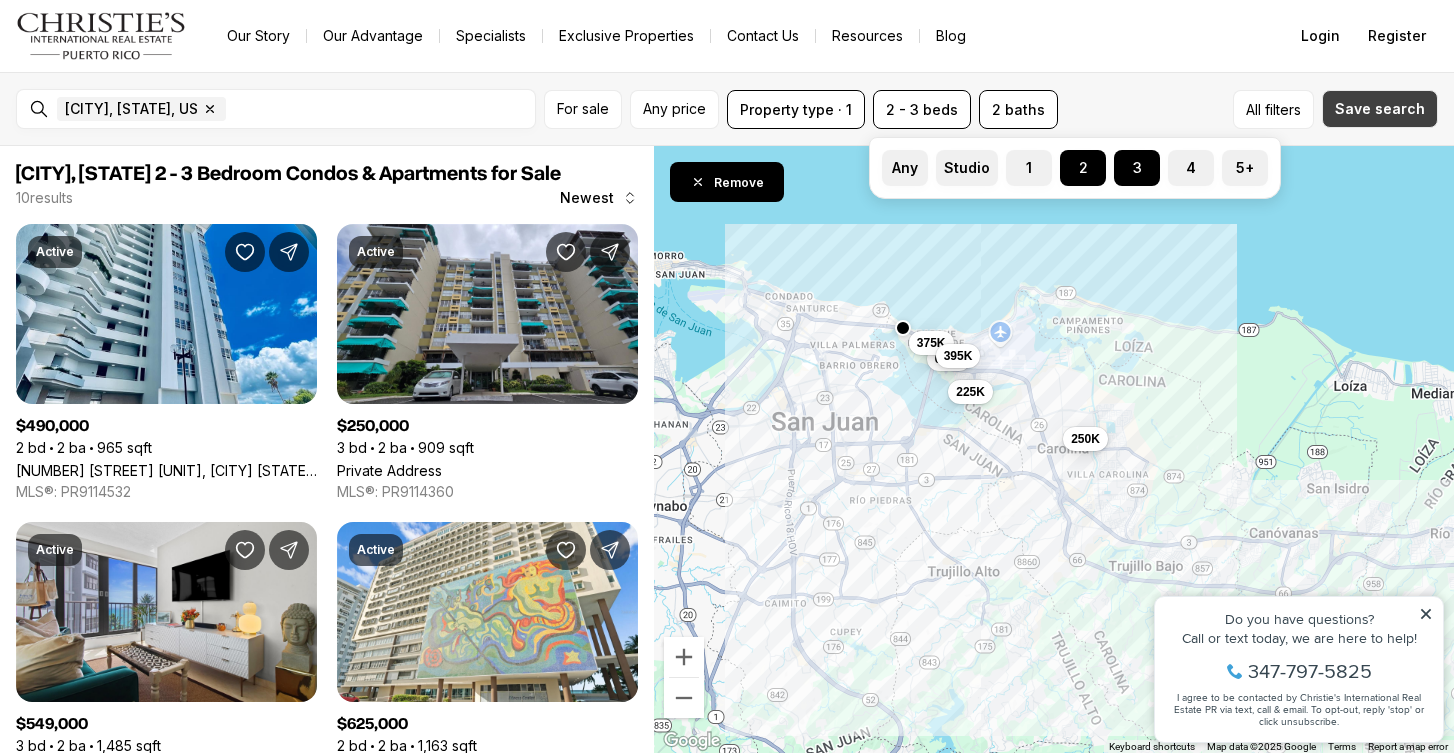click on "Save search" at bounding box center [1380, 109] 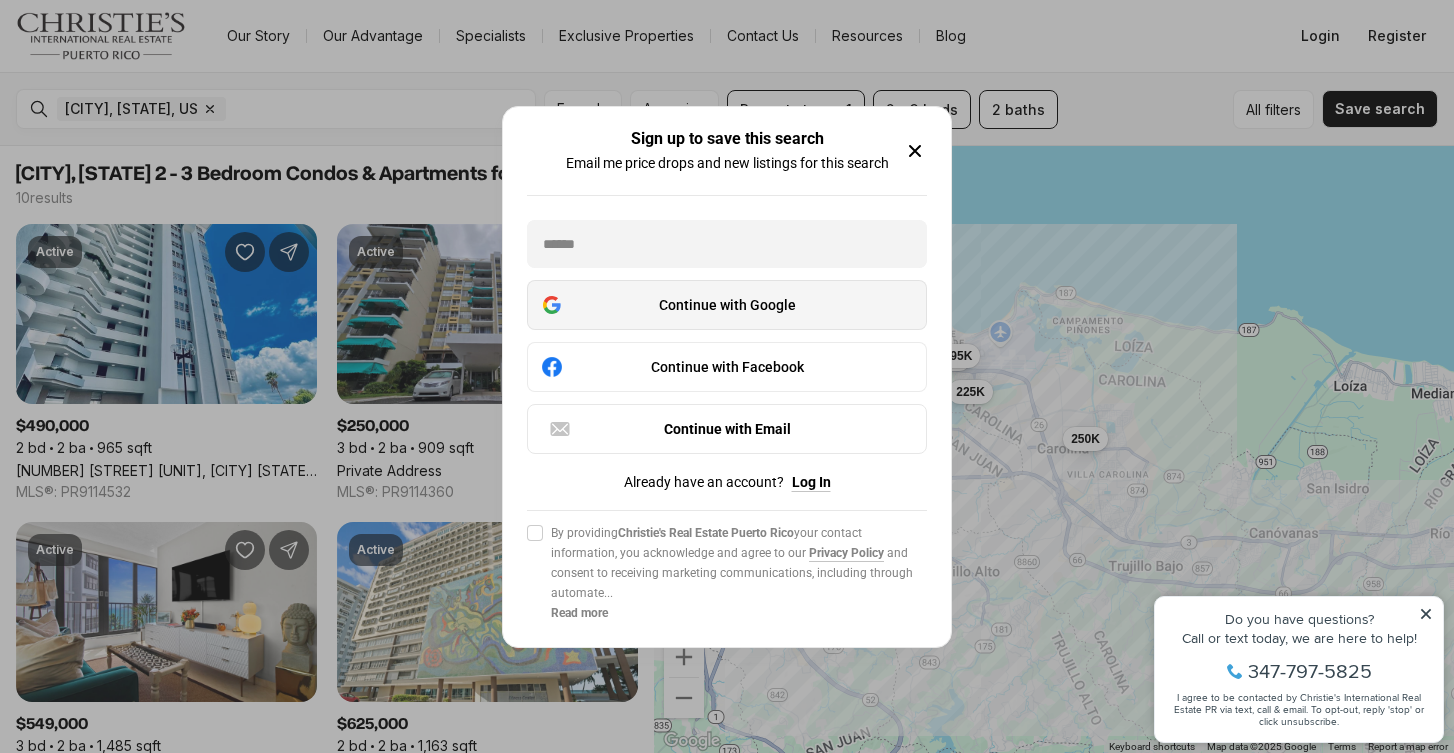 click on "Continue with Google" at bounding box center [727, 305] 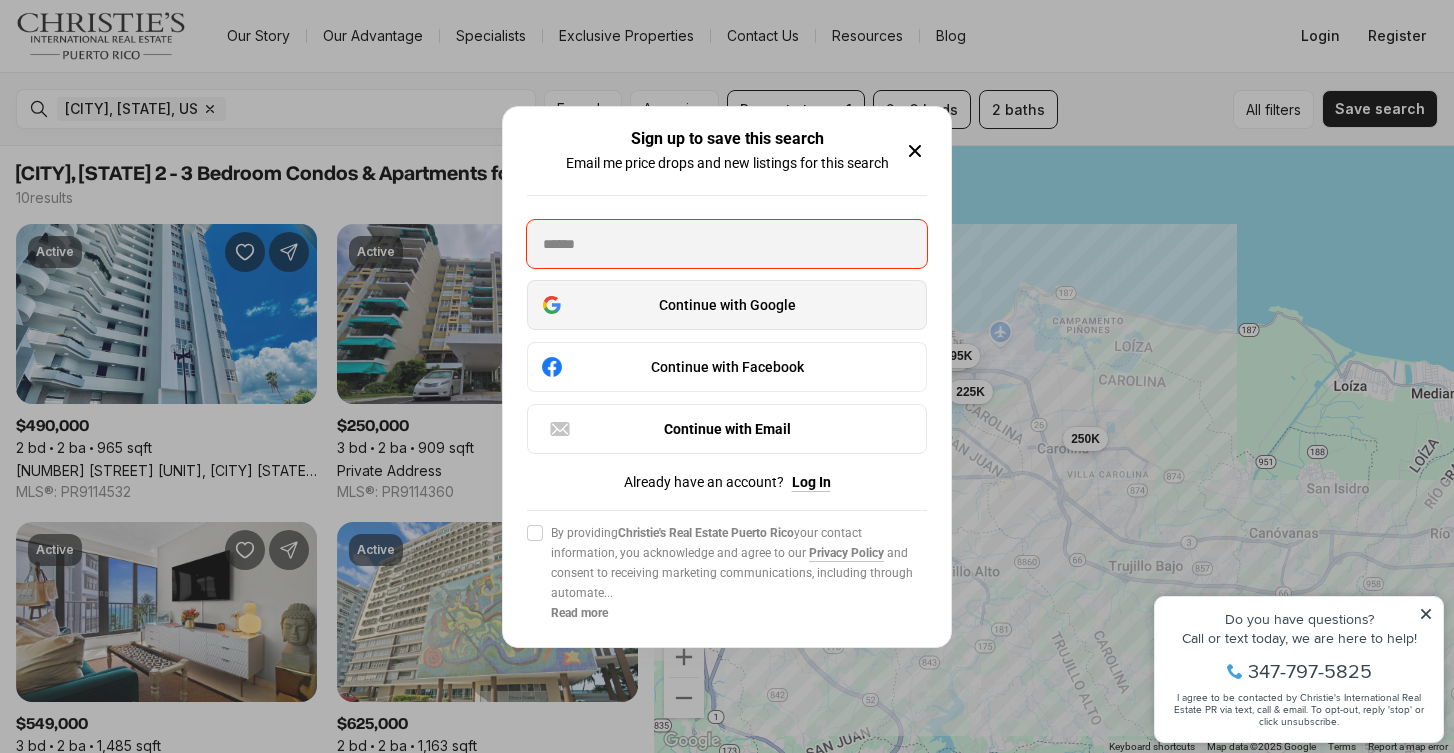 click on "Continue with Google" at bounding box center (727, 305) 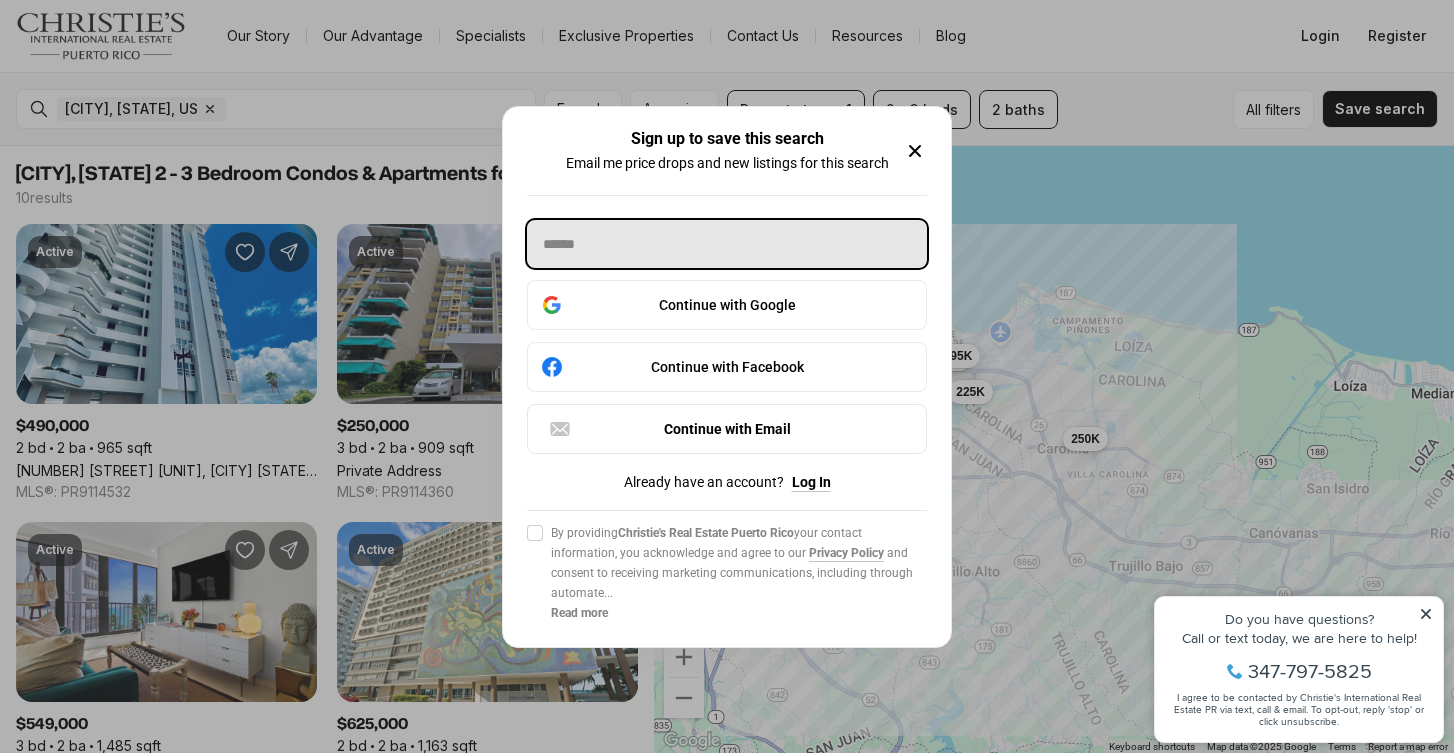 click at bounding box center [727, 244] 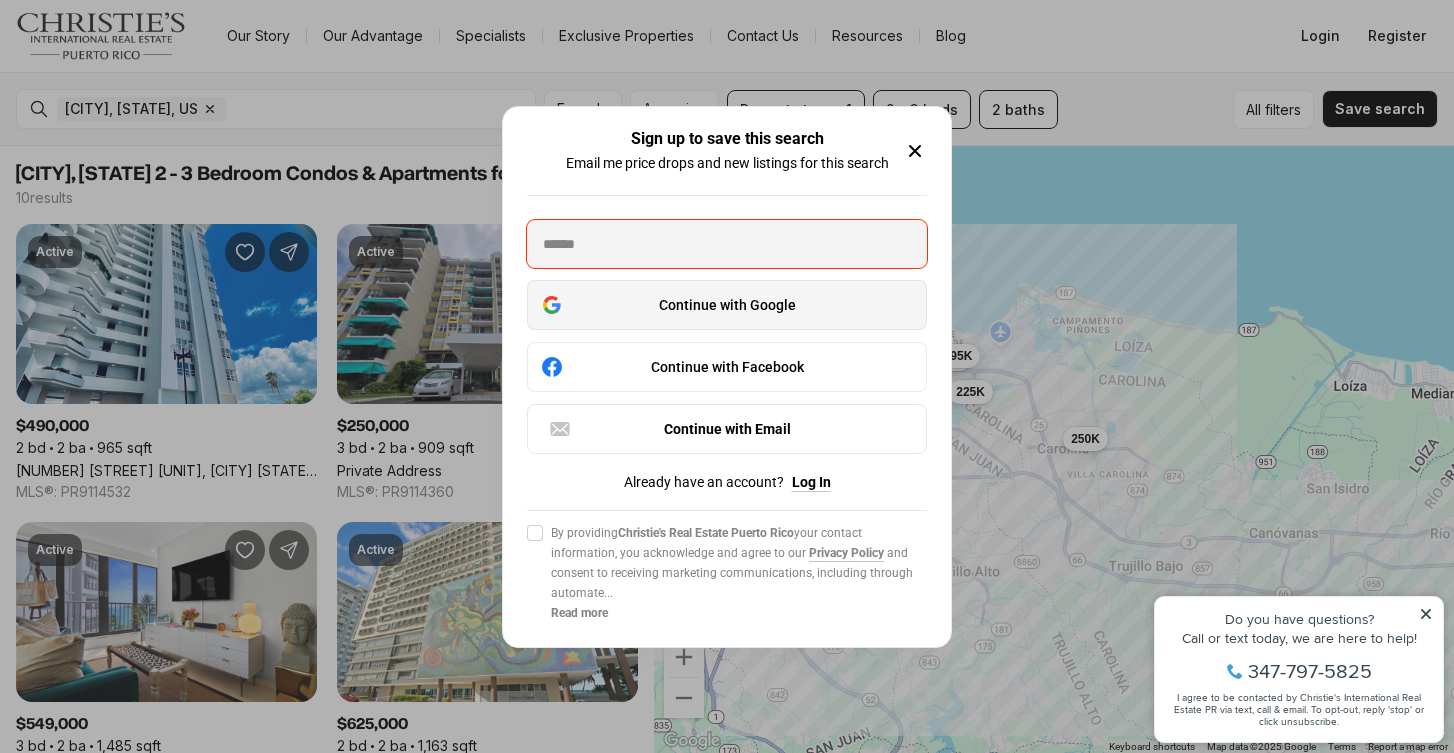 click on "Continue with Google" at bounding box center (727, 305) 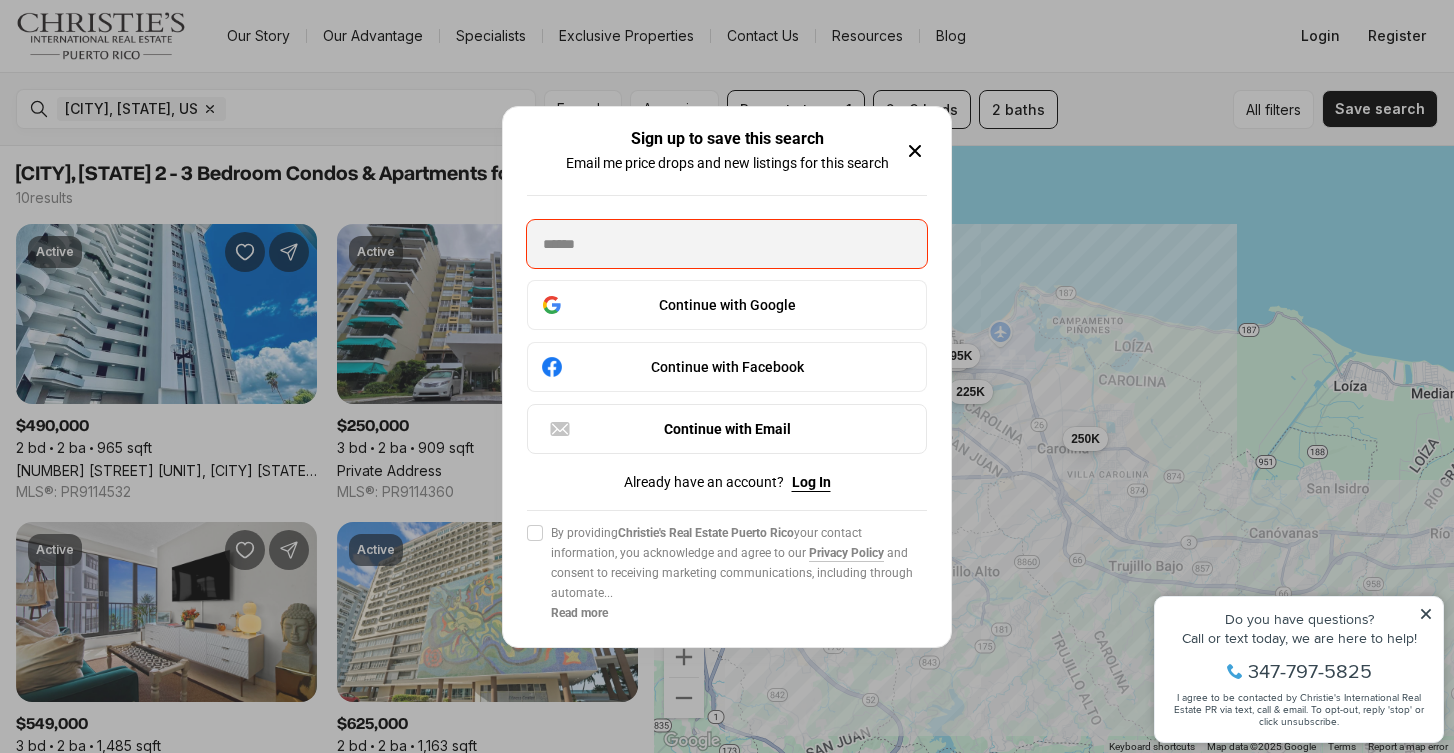 click on "Log In" at bounding box center [811, 482] 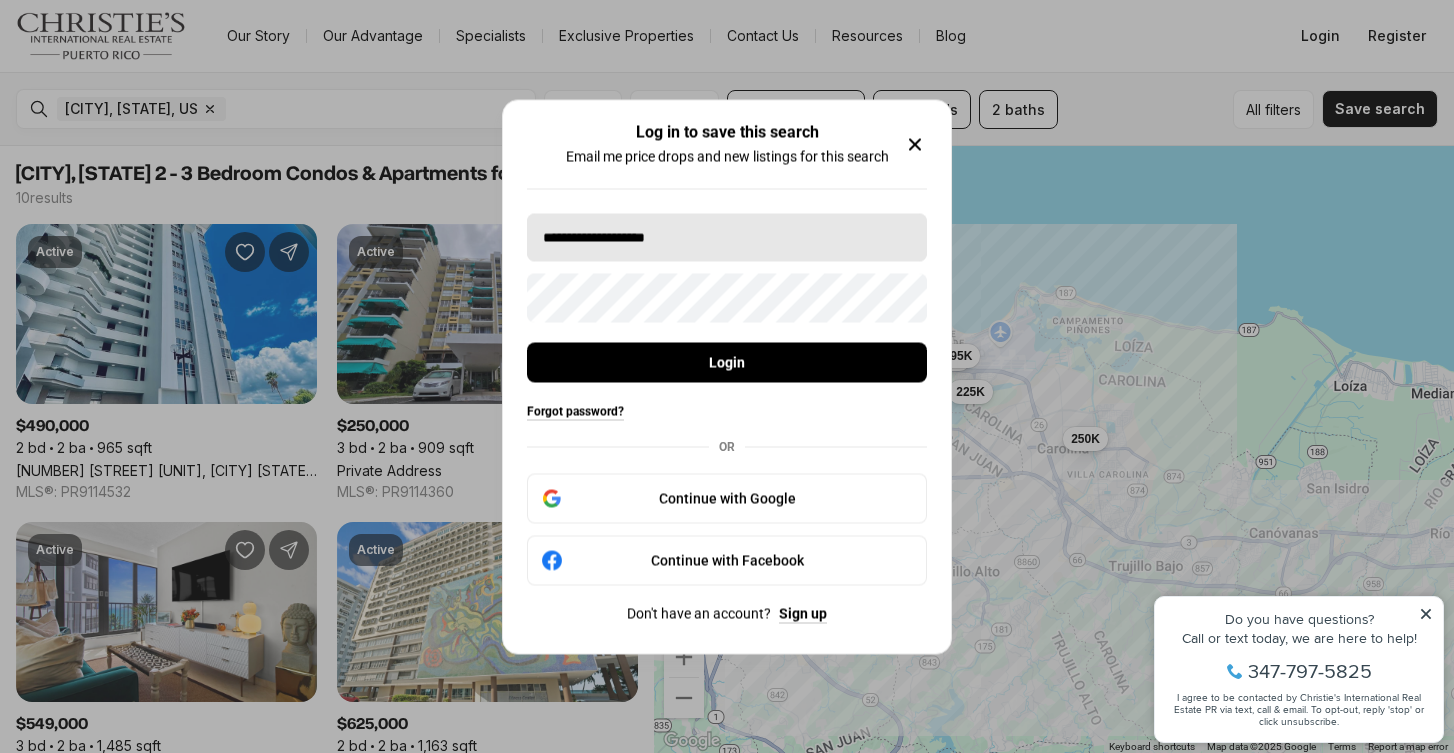 click on "**********" at bounding box center (727, 237) 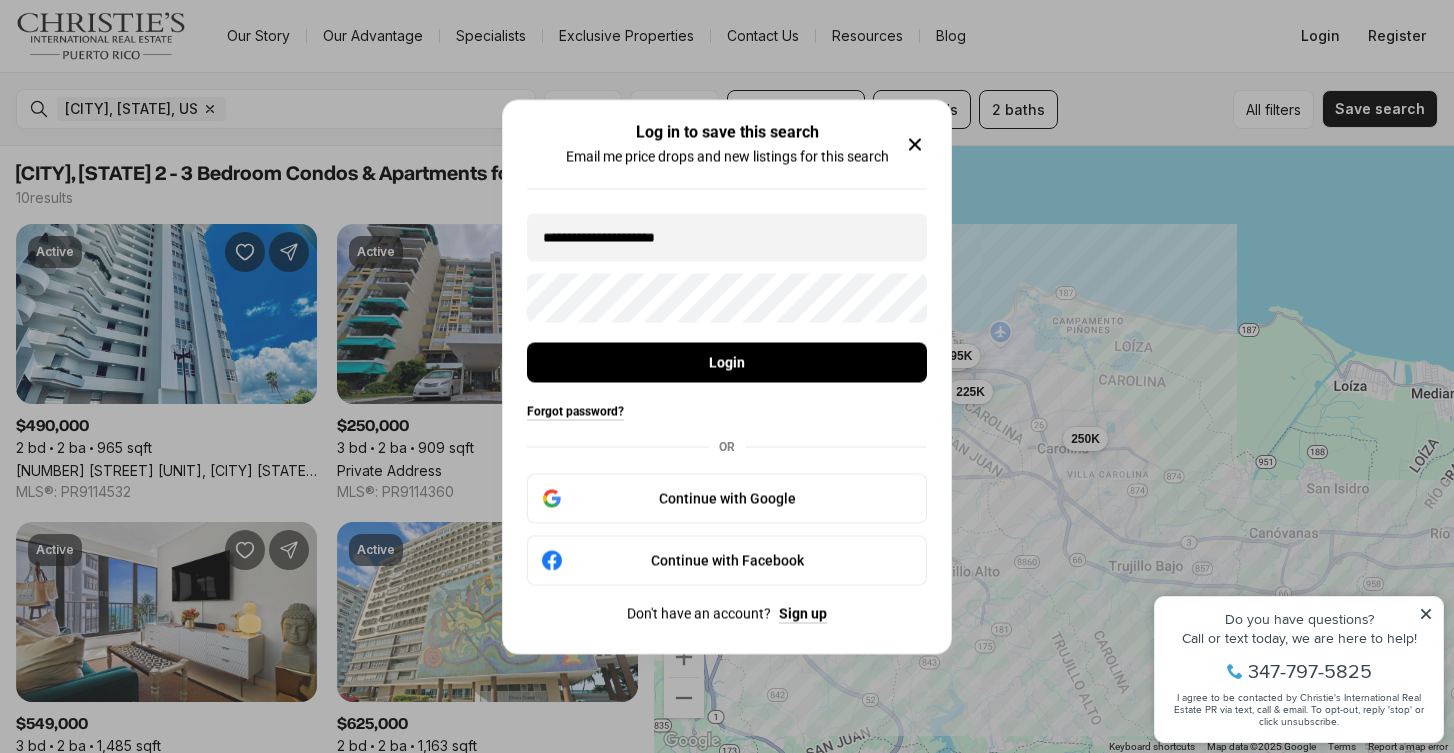 type on "**********" 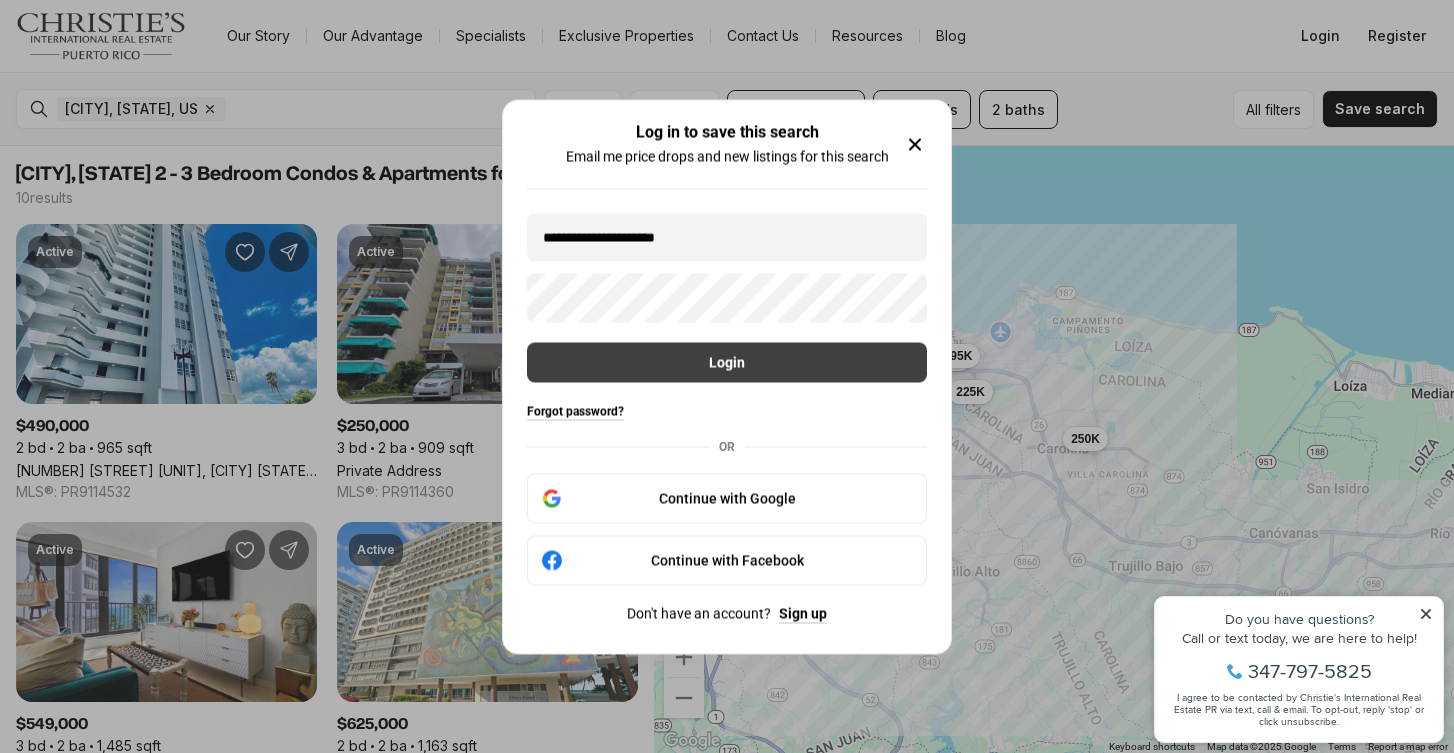click on "Login" at bounding box center [727, 362] 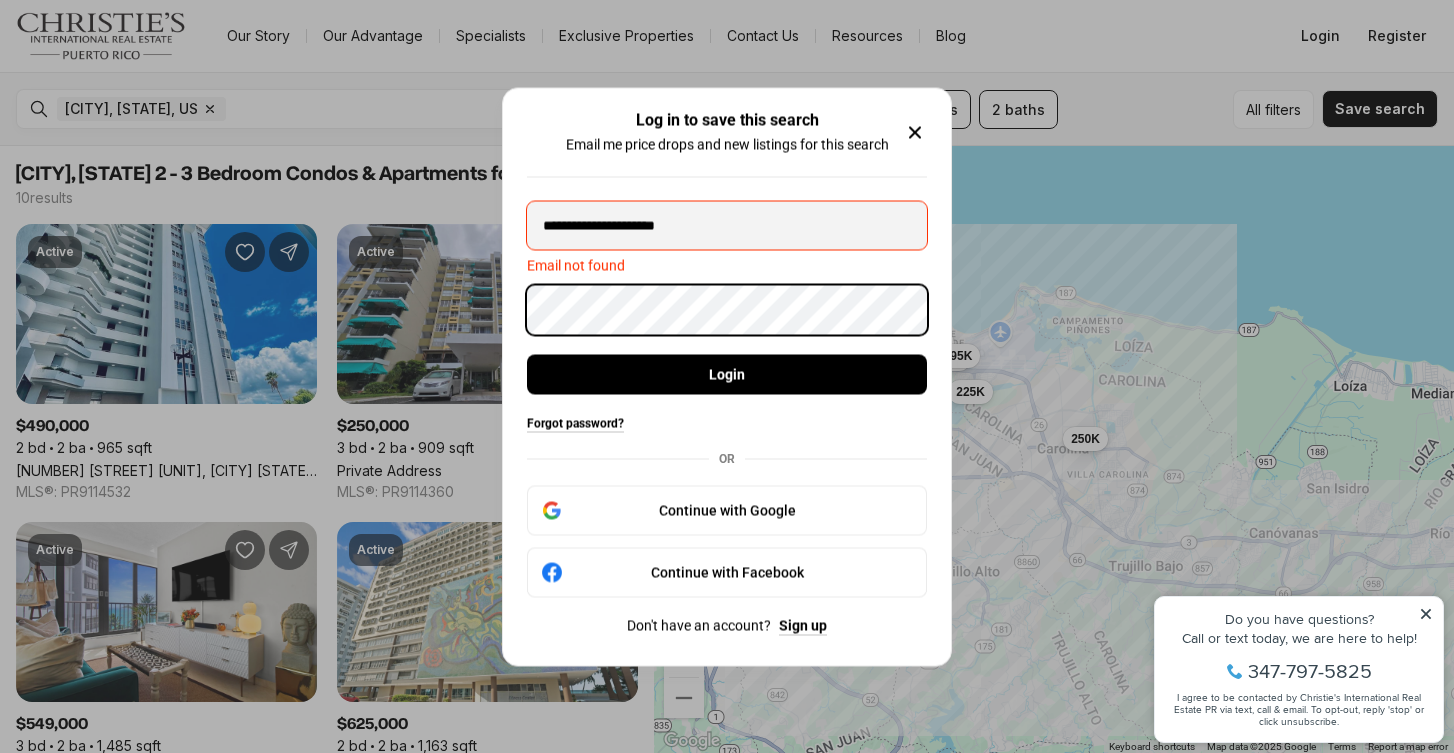click on "Login" at bounding box center (727, 374) 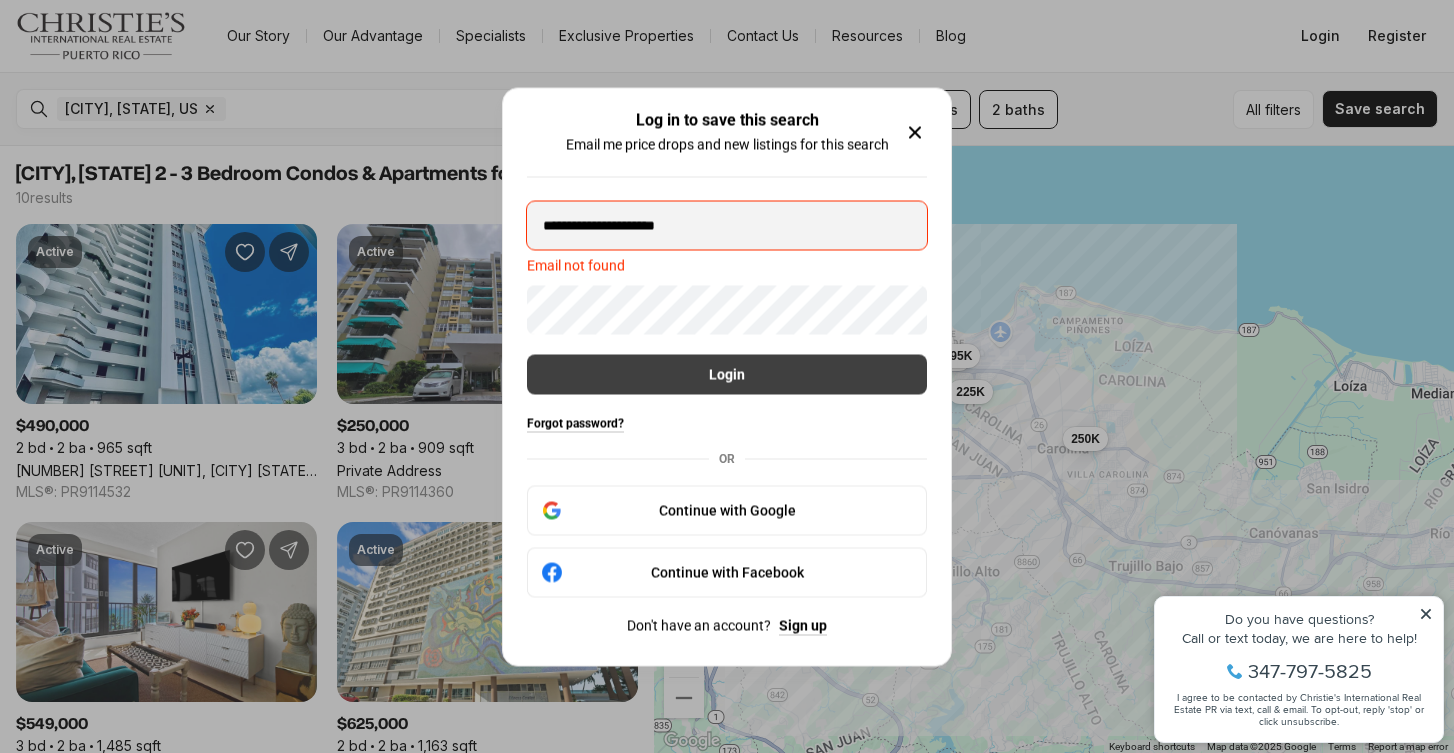 click on "Login" at bounding box center [727, 374] 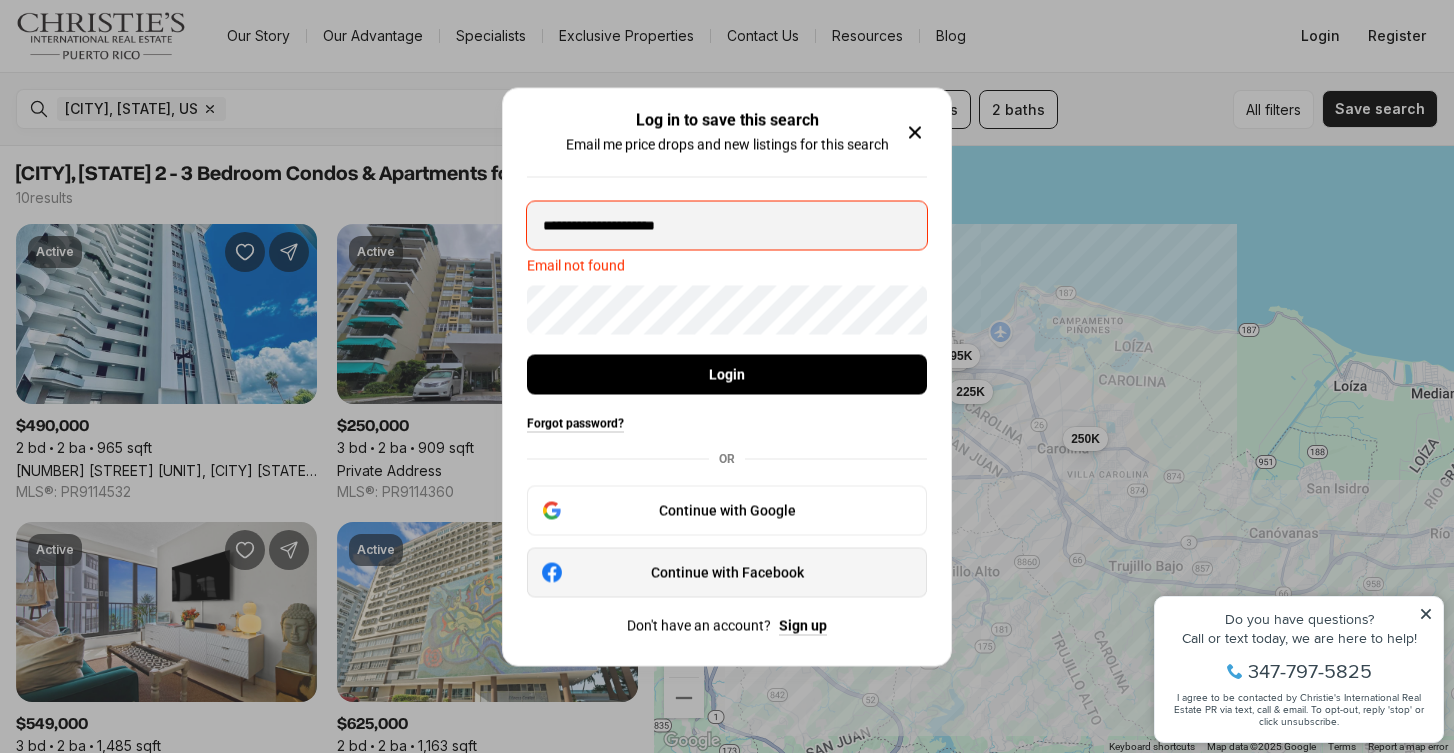 click on "Continue with Facebook" at bounding box center (727, 572) 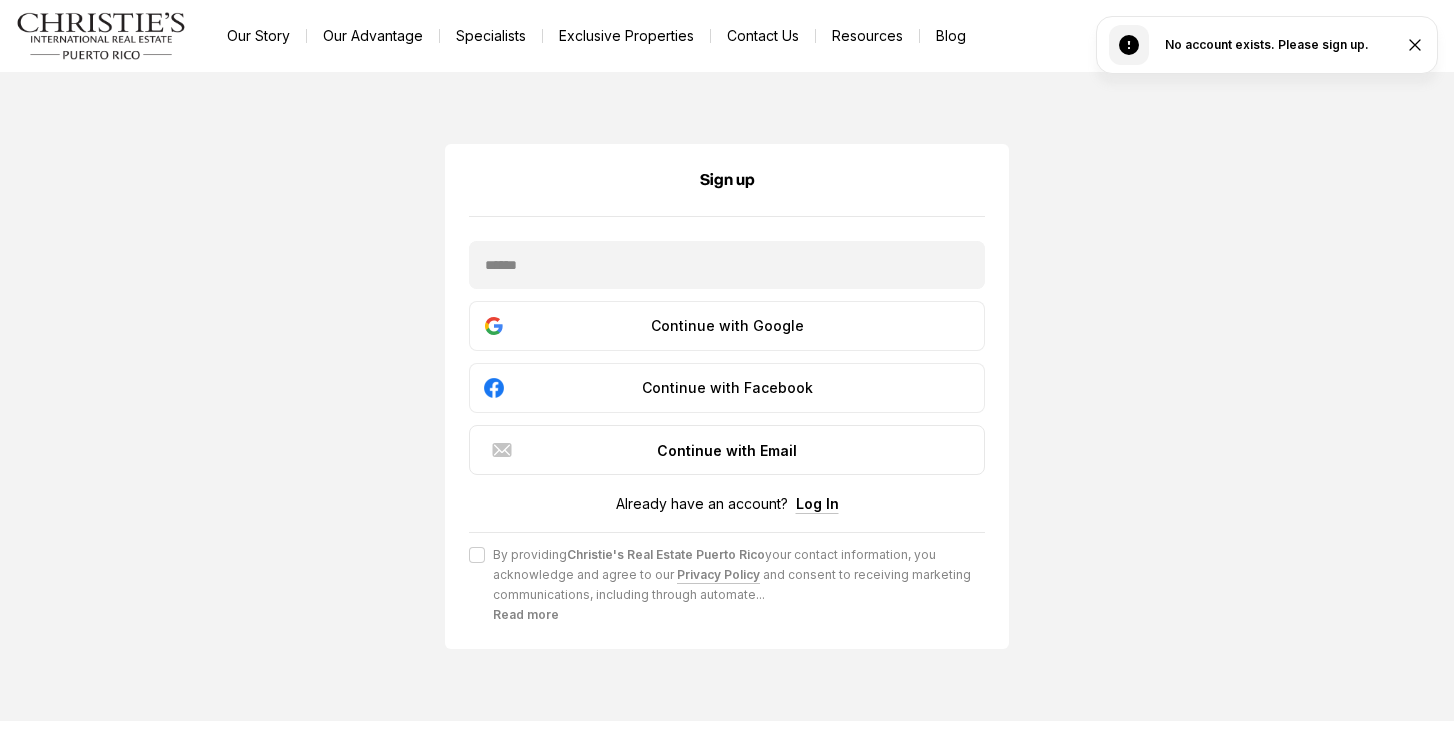 scroll, scrollTop: 0, scrollLeft: 0, axis: both 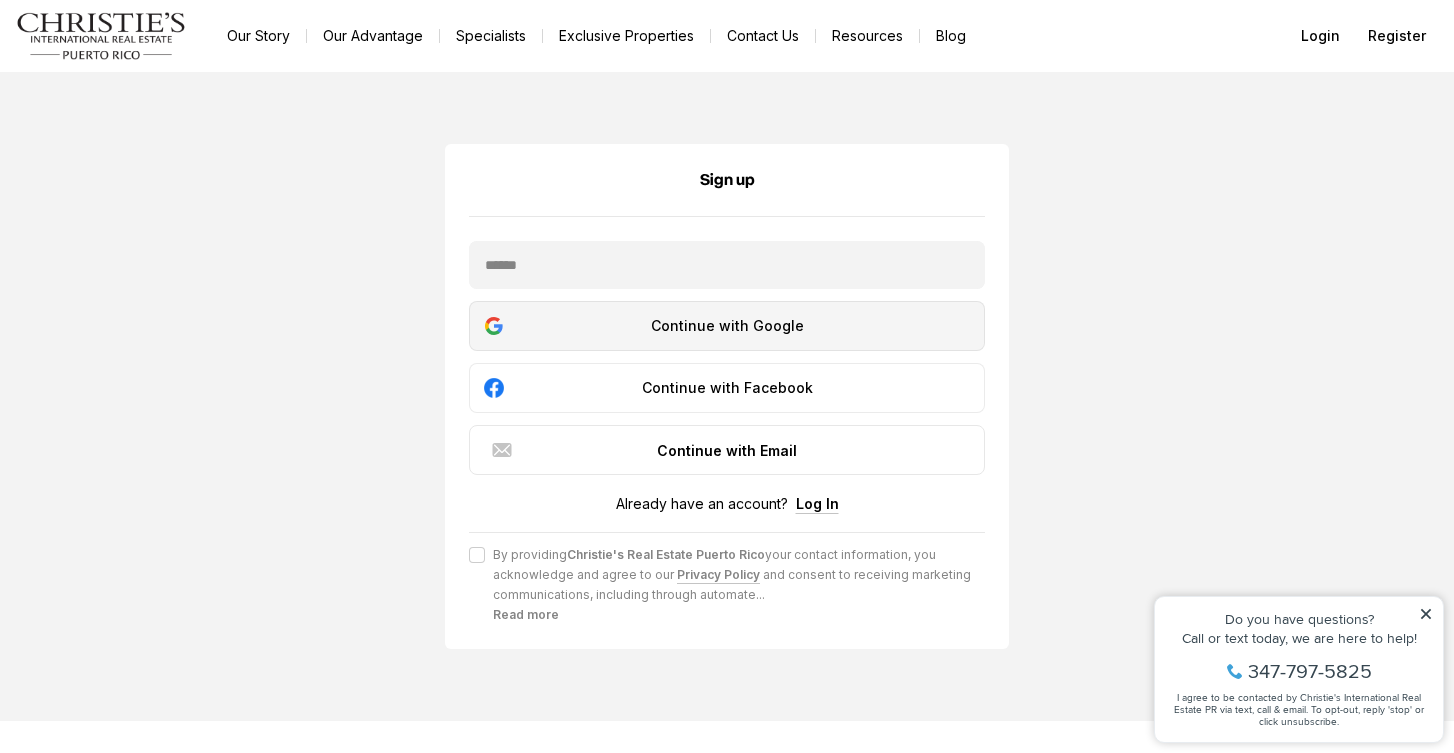 click on "Continue with Google" at bounding box center [727, 326] 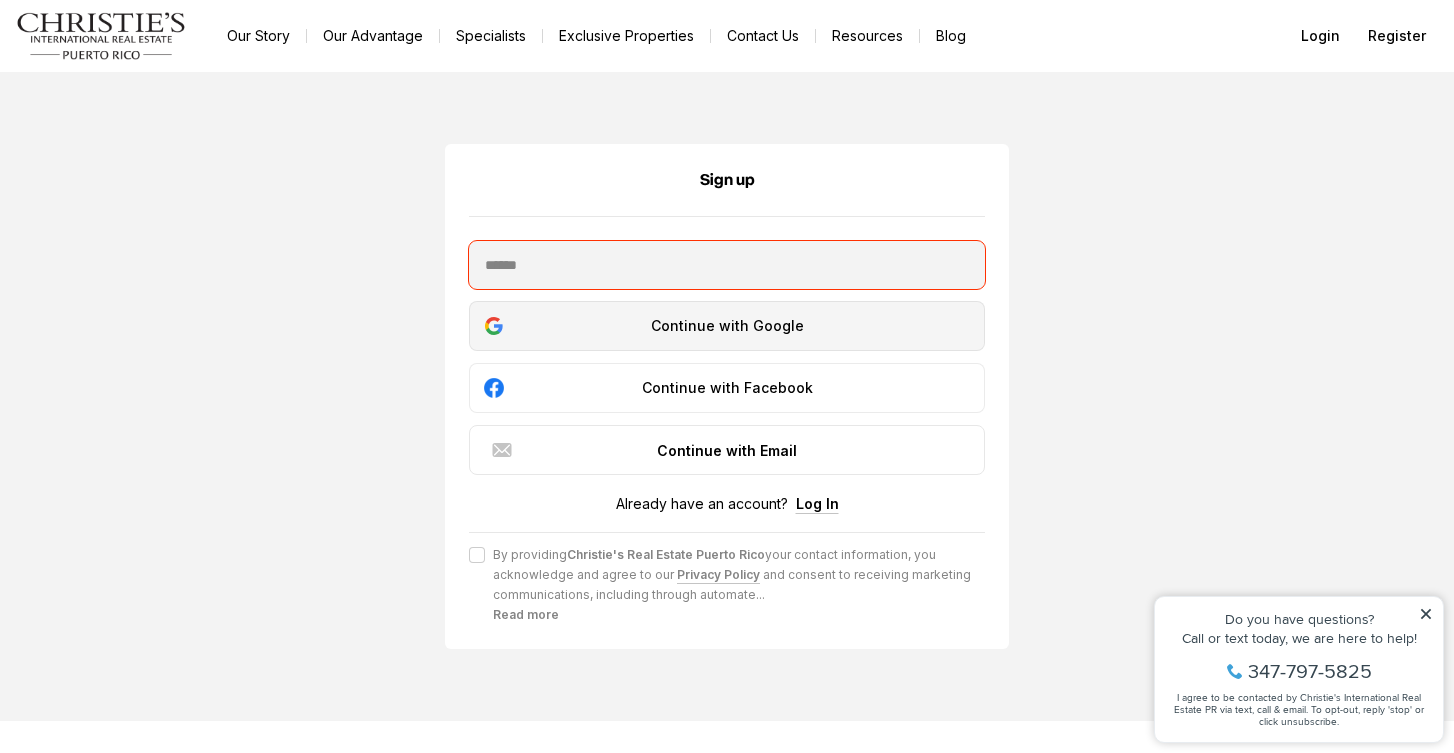 click on "Continue with Google" at bounding box center (727, 326) 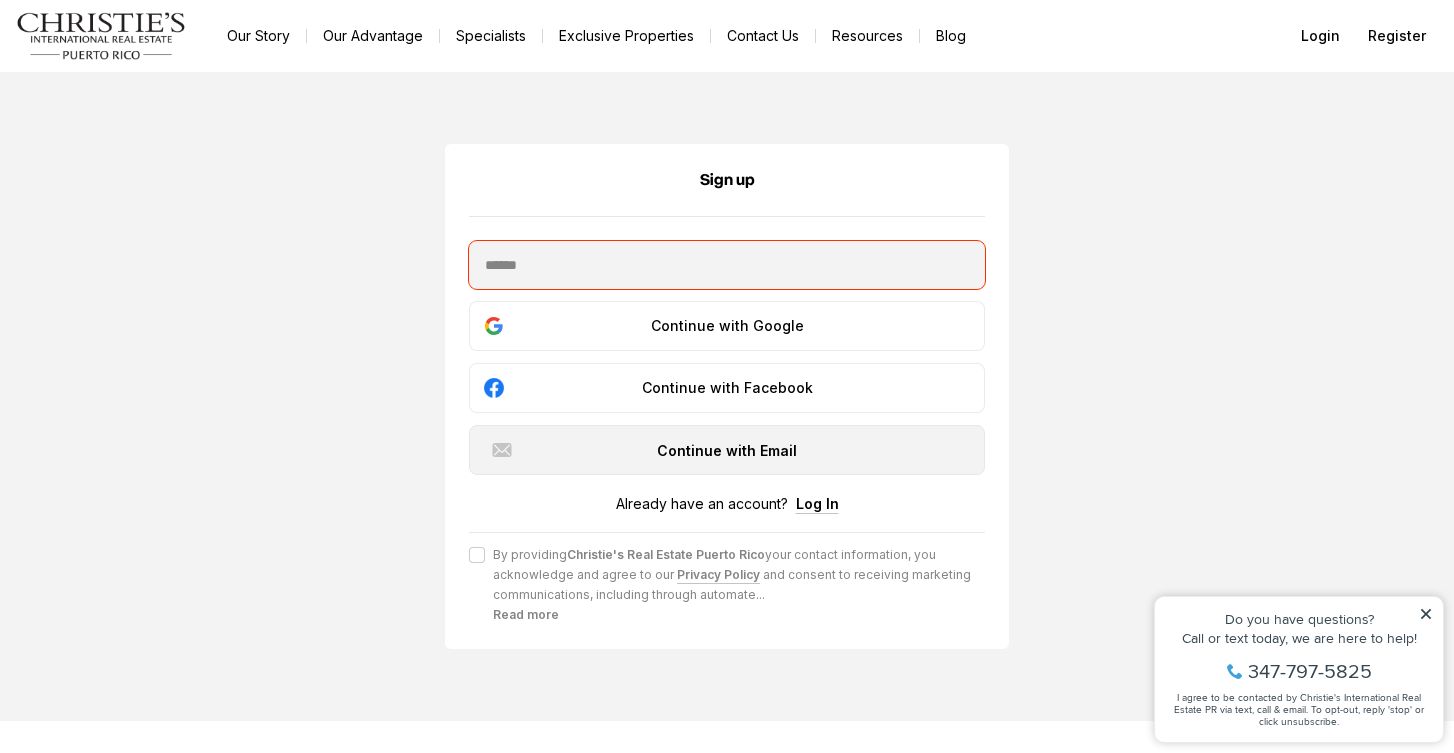 click on "Continue with Email" at bounding box center (727, 450) 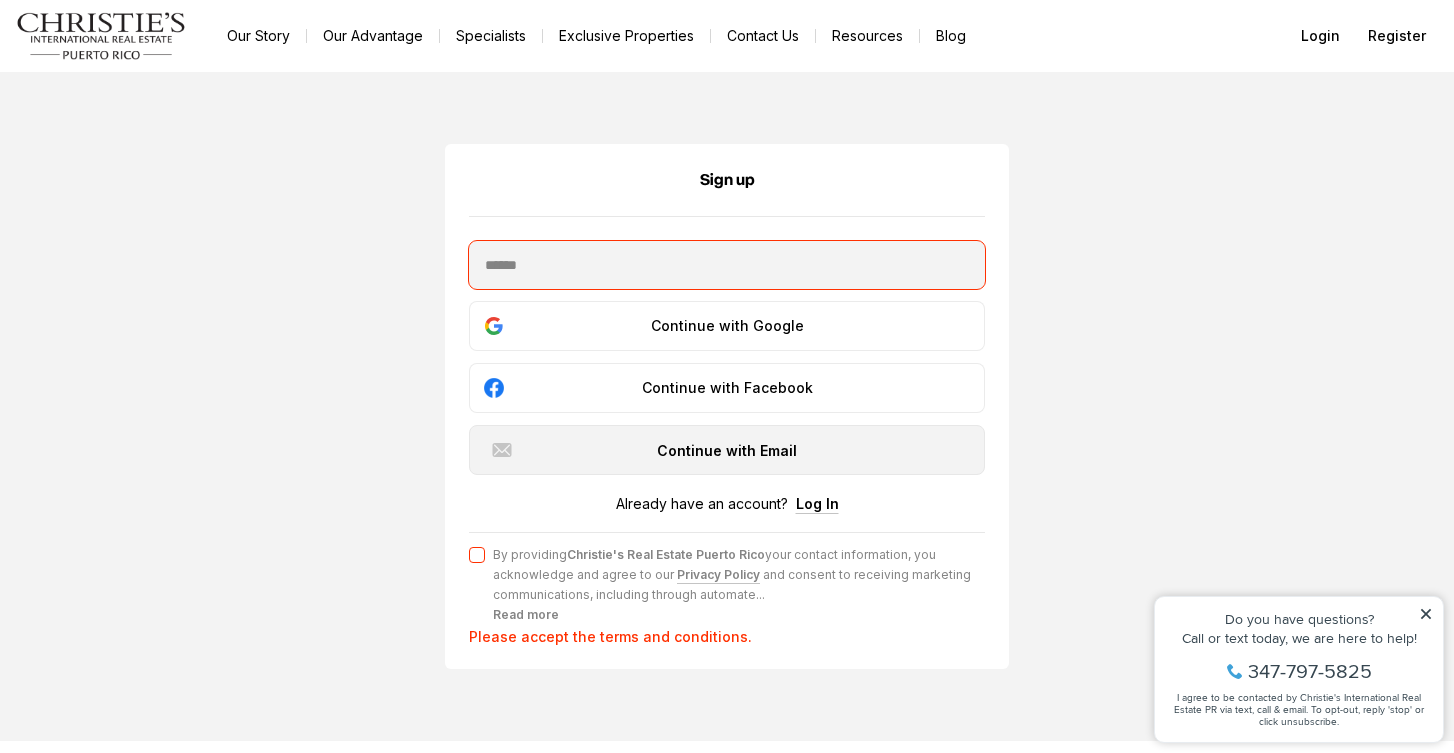 click on "Continue with Email" at bounding box center [727, 450] 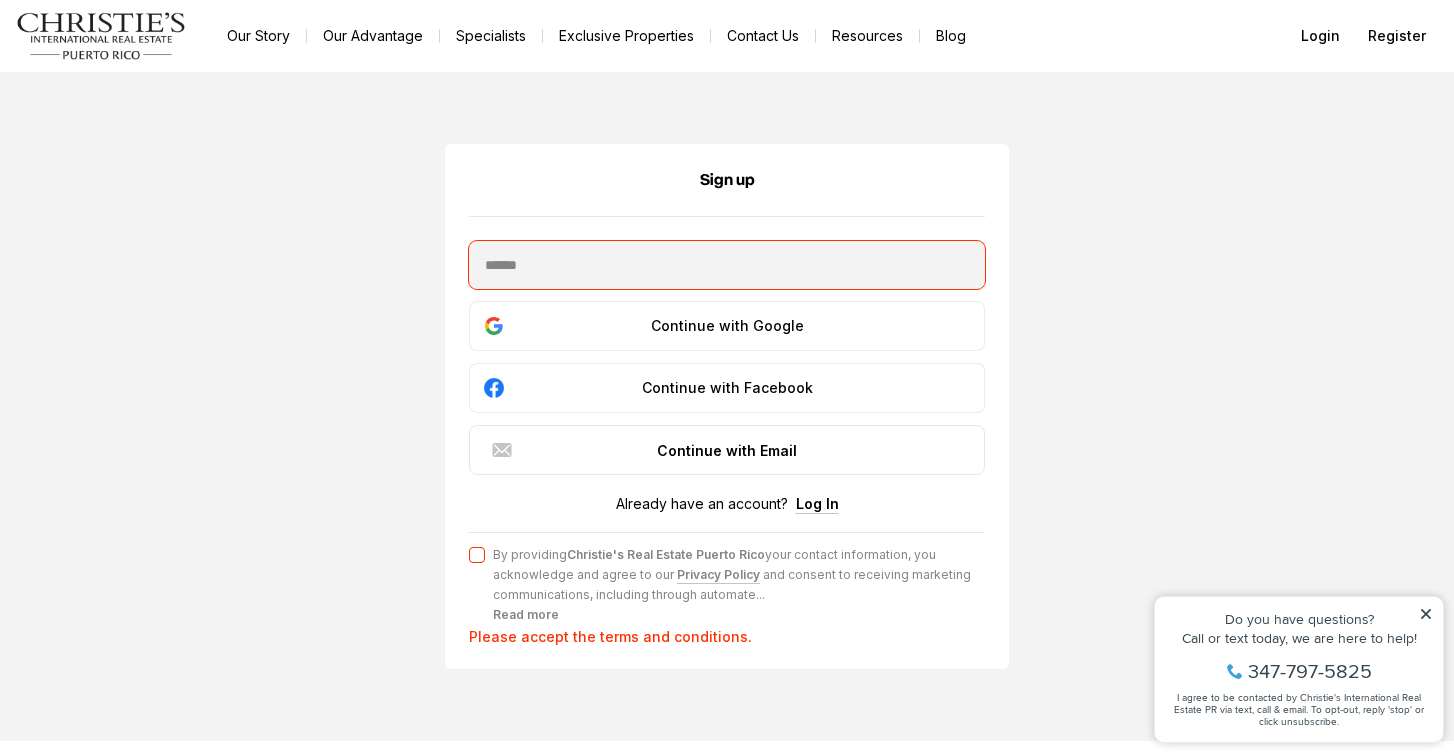 click at bounding box center (477, 585) 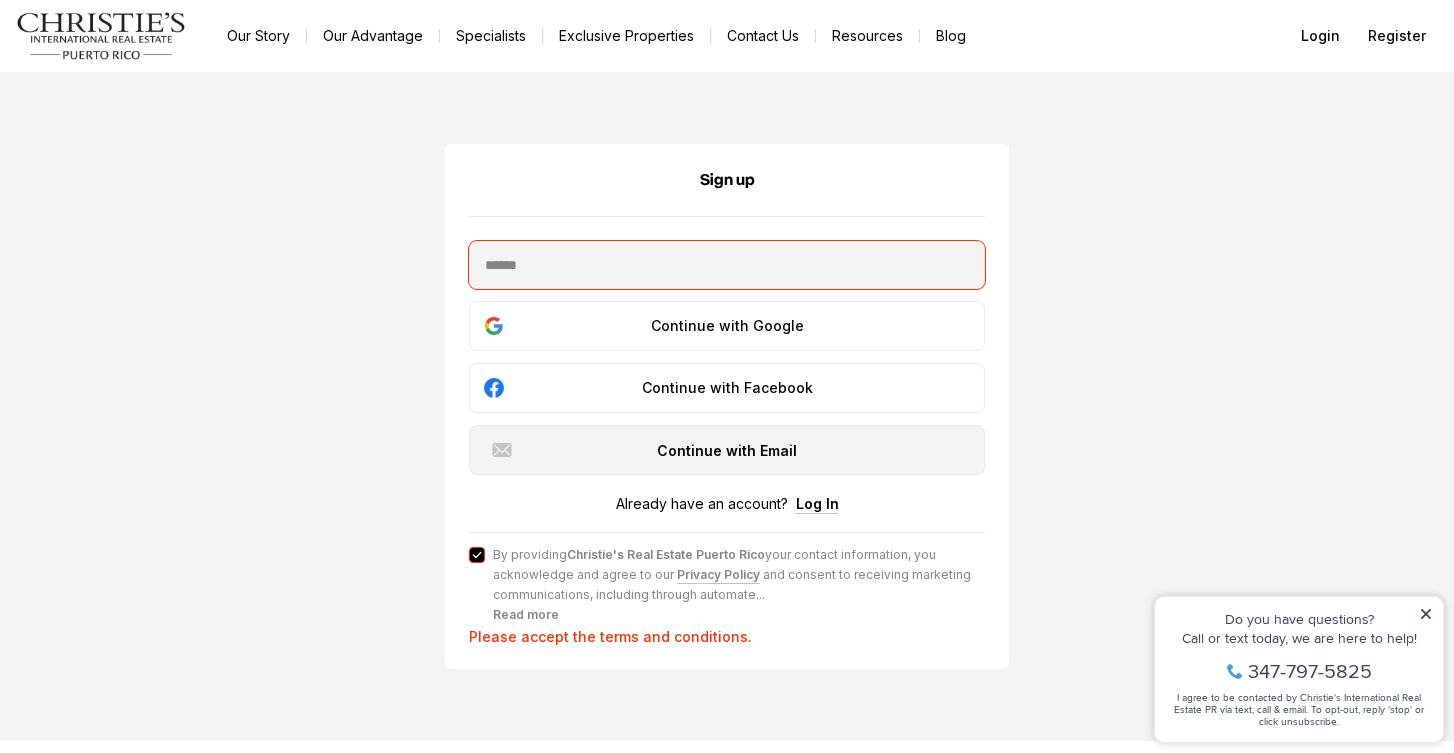 click on "Continue with Email" at bounding box center (727, 450) 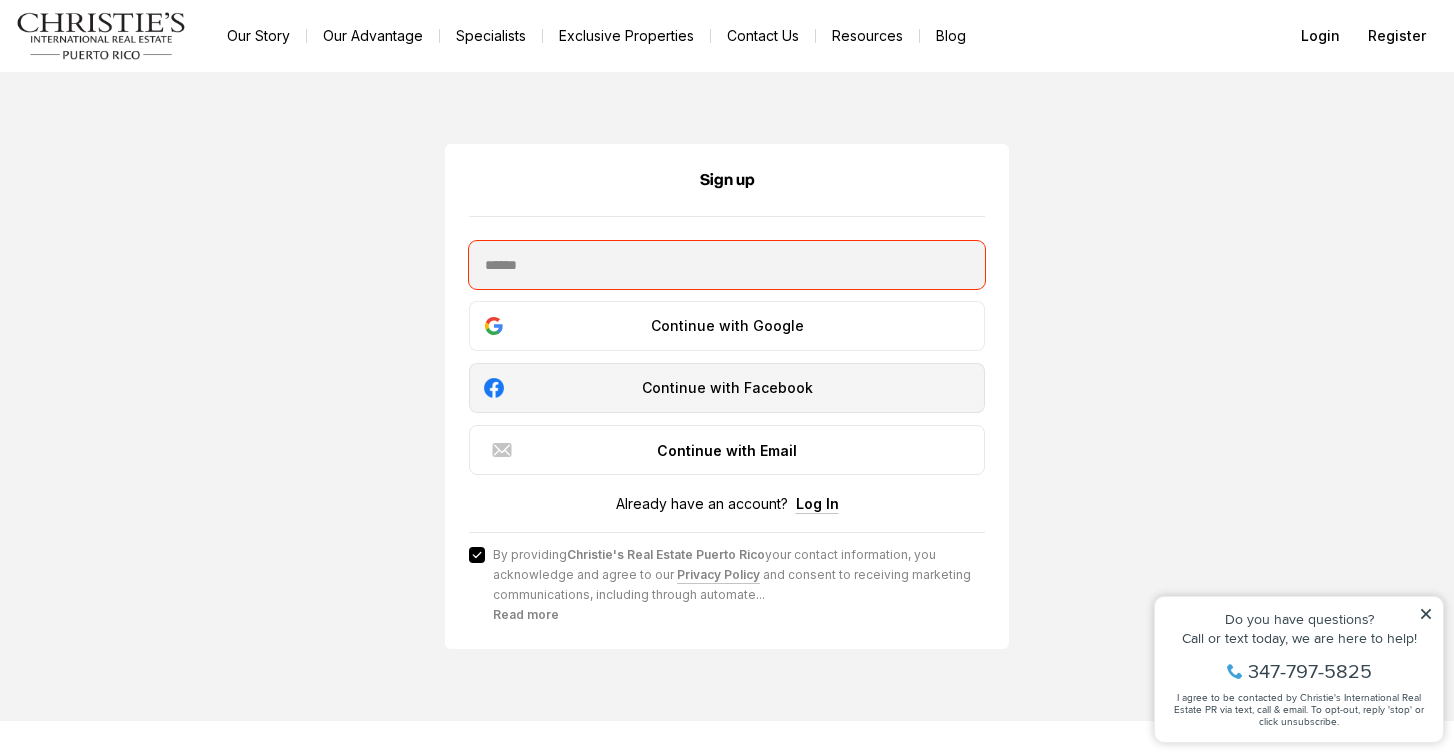 click on "Continue with Facebook" at bounding box center (727, 388) 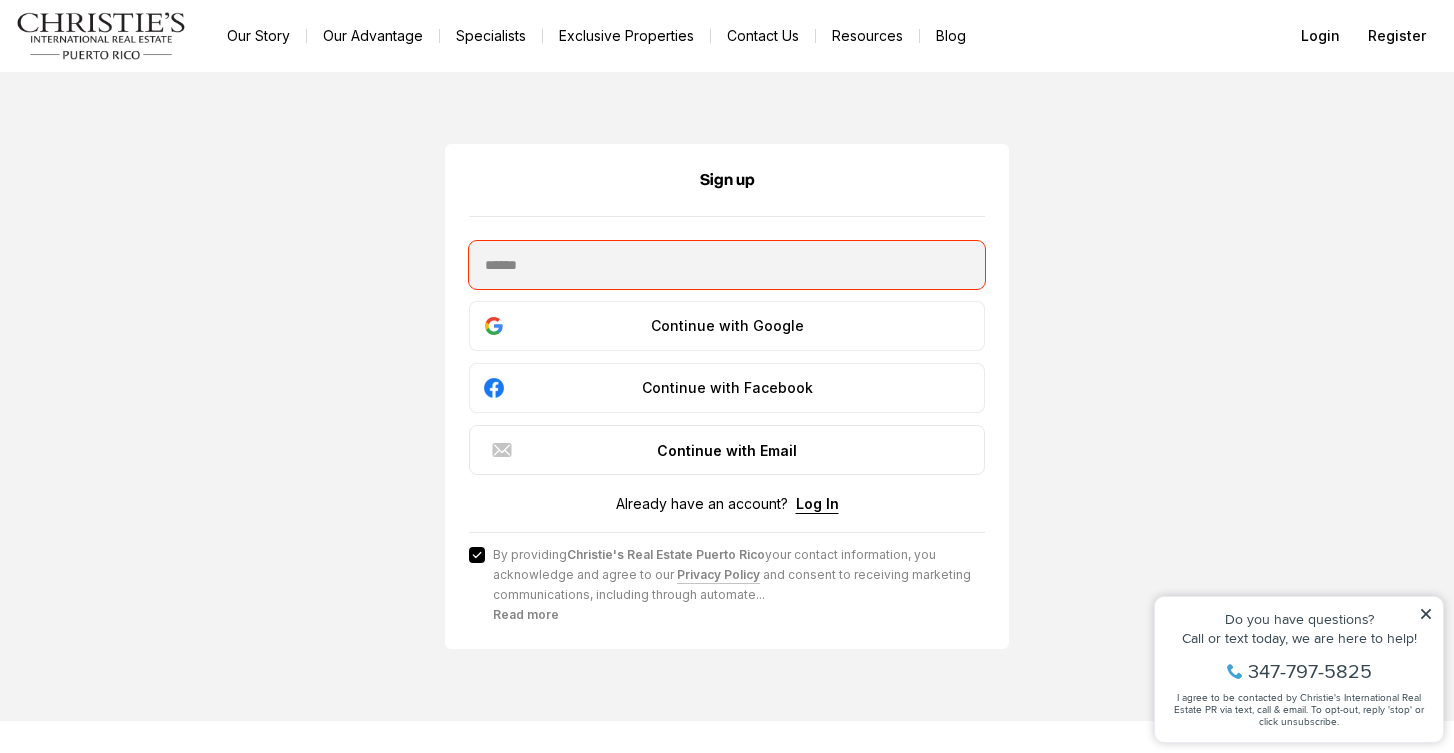 click on "Log In" at bounding box center [817, 503] 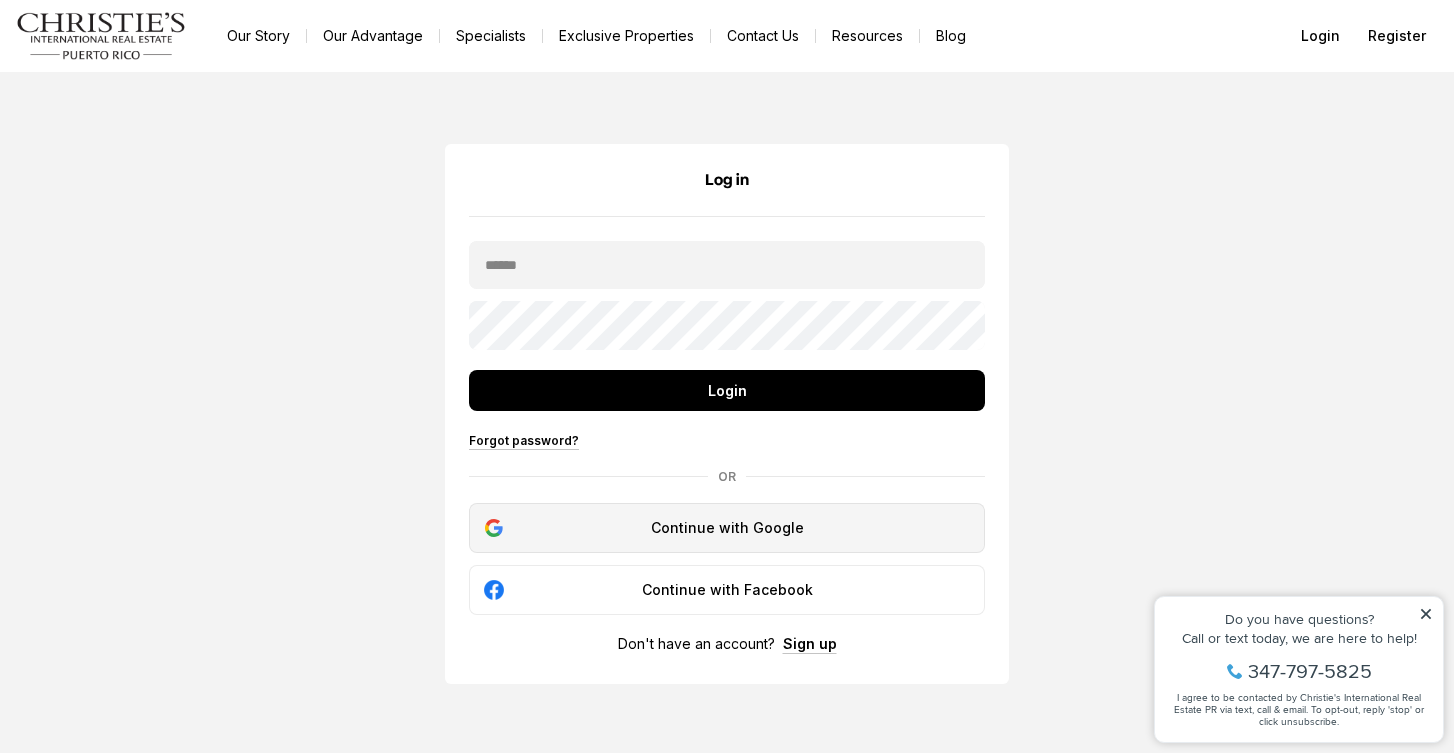 click on "Continue with Google" at bounding box center (727, 528) 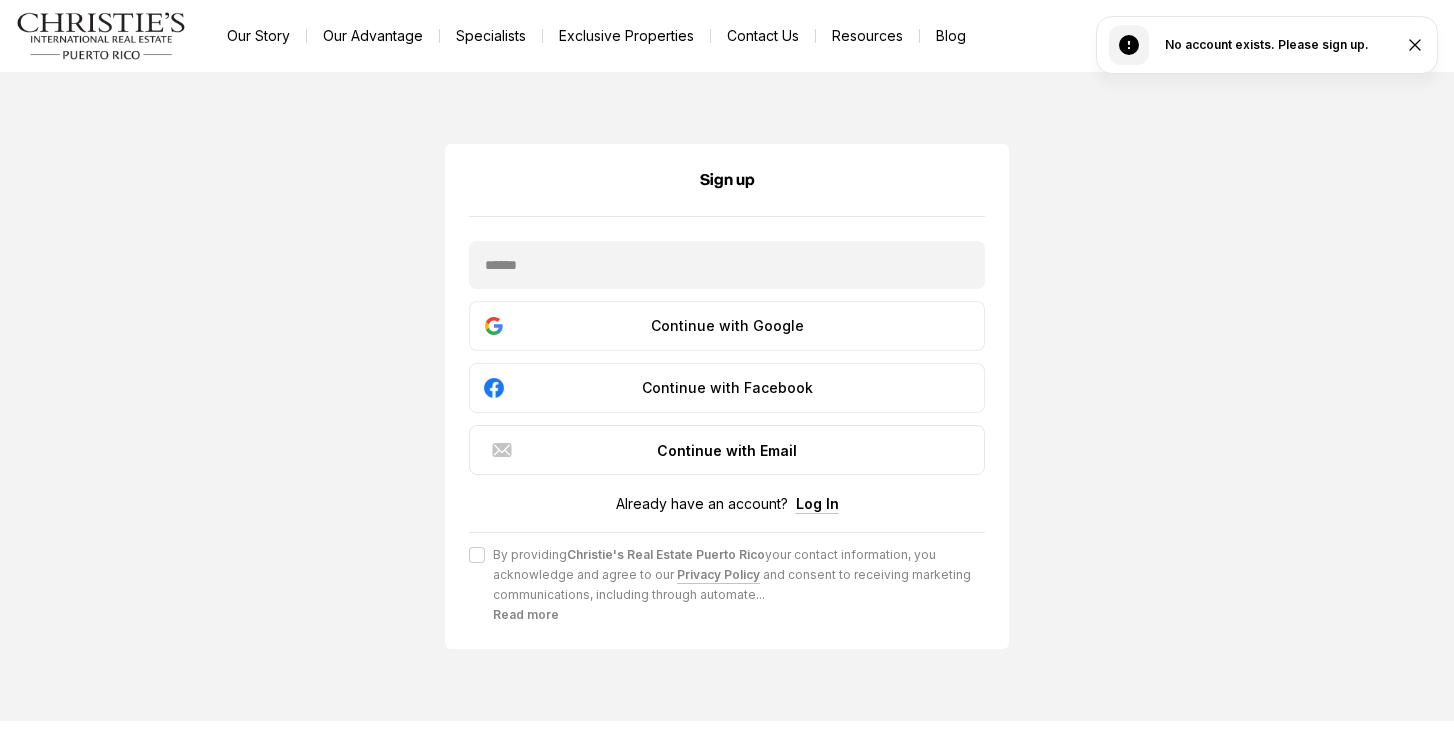scroll, scrollTop: 0, scrollLeft: 0, axis: both 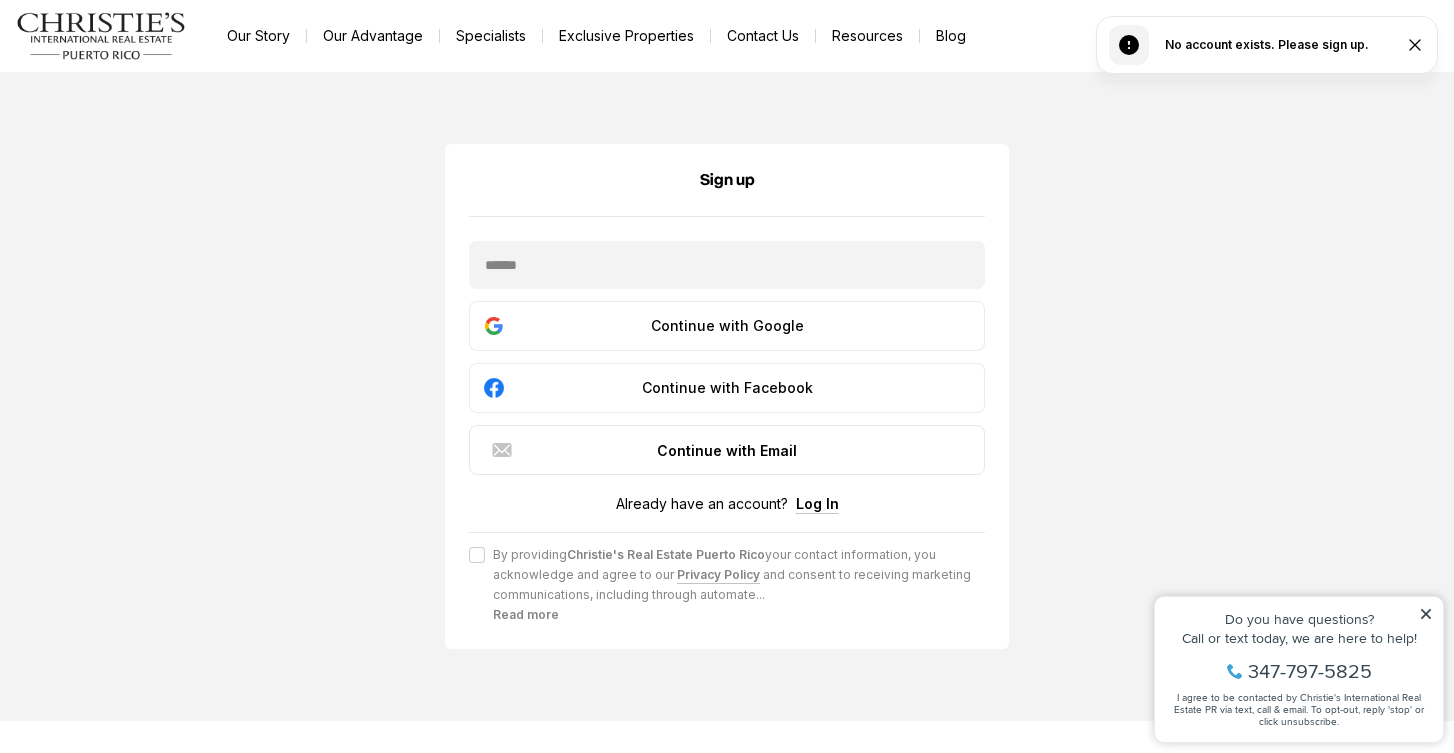 click on "Do you have questions?   Call or text today, we are here to help!             347-797-5825       I agree to be contacted by Christie's International Real Estate PR via text, call & email. To opt-out, reply 'stop' or click unsubscribe." at bounding box center (1299, 669) 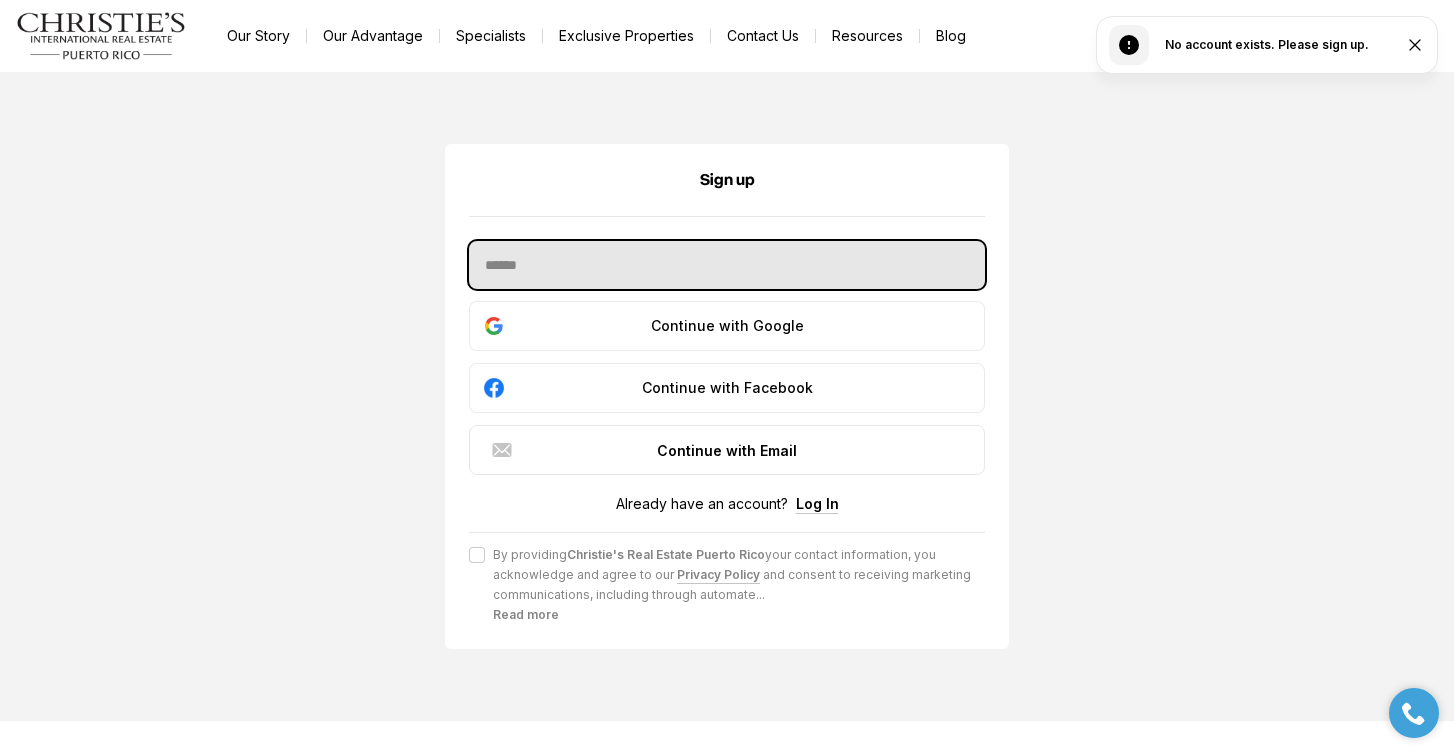 click at bounding box center [727, 265] 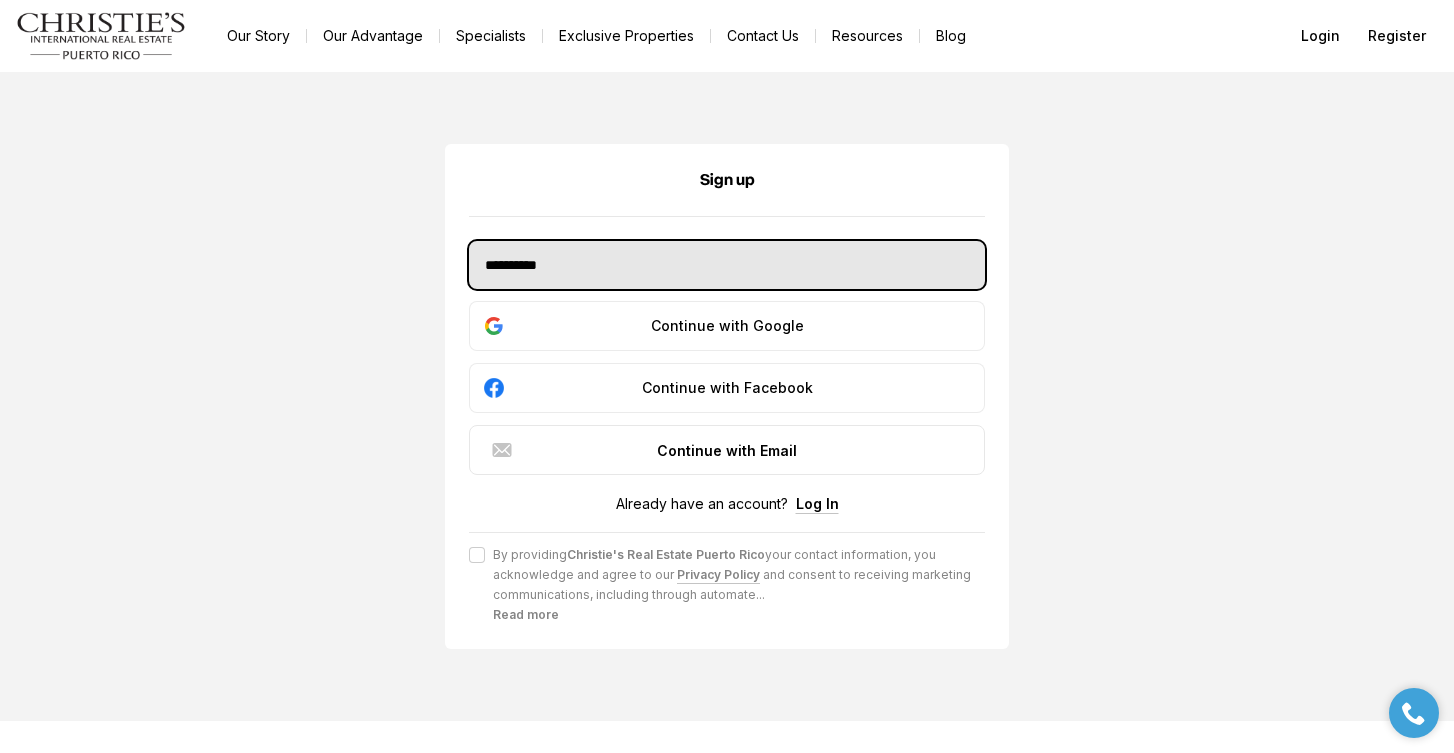 click on "**********" at bounding box center (727, 265) 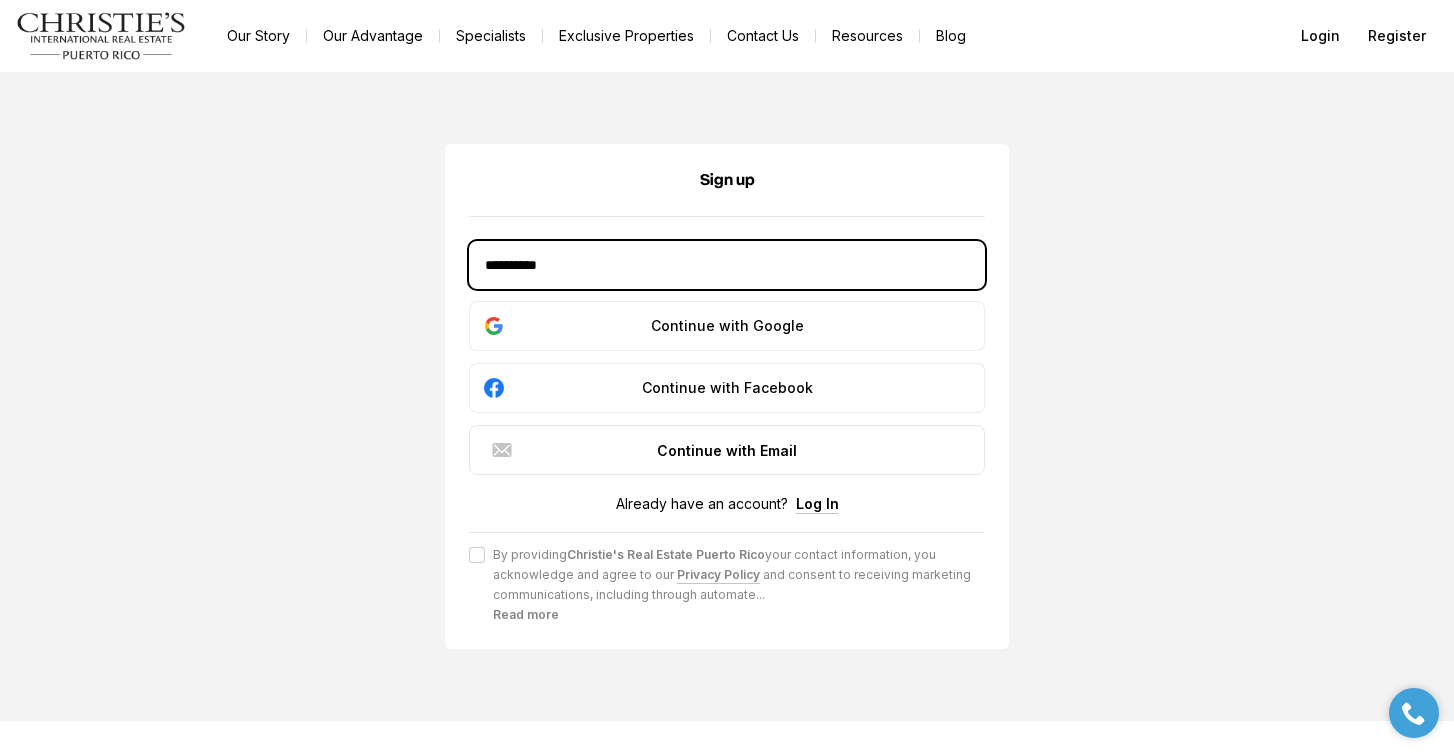 type on "**********" 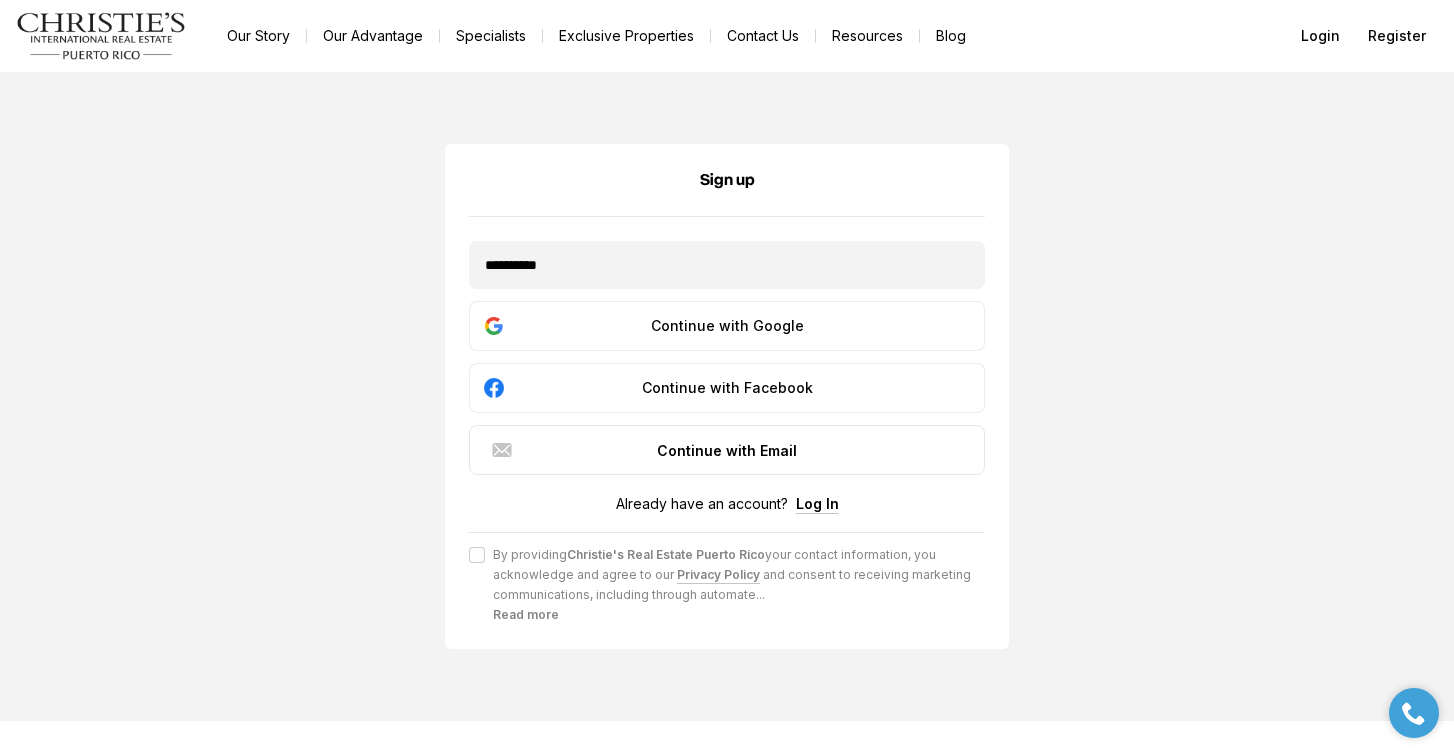 click on "Agree to Privacy Policy By providing  Christie's Real Estate Puerto Rico  your contact information, you acknowledge and agree to our   Privacy Policy   and consent to receiving marketing communications, including through automate ... Read more" at bounding box center [477, 555] 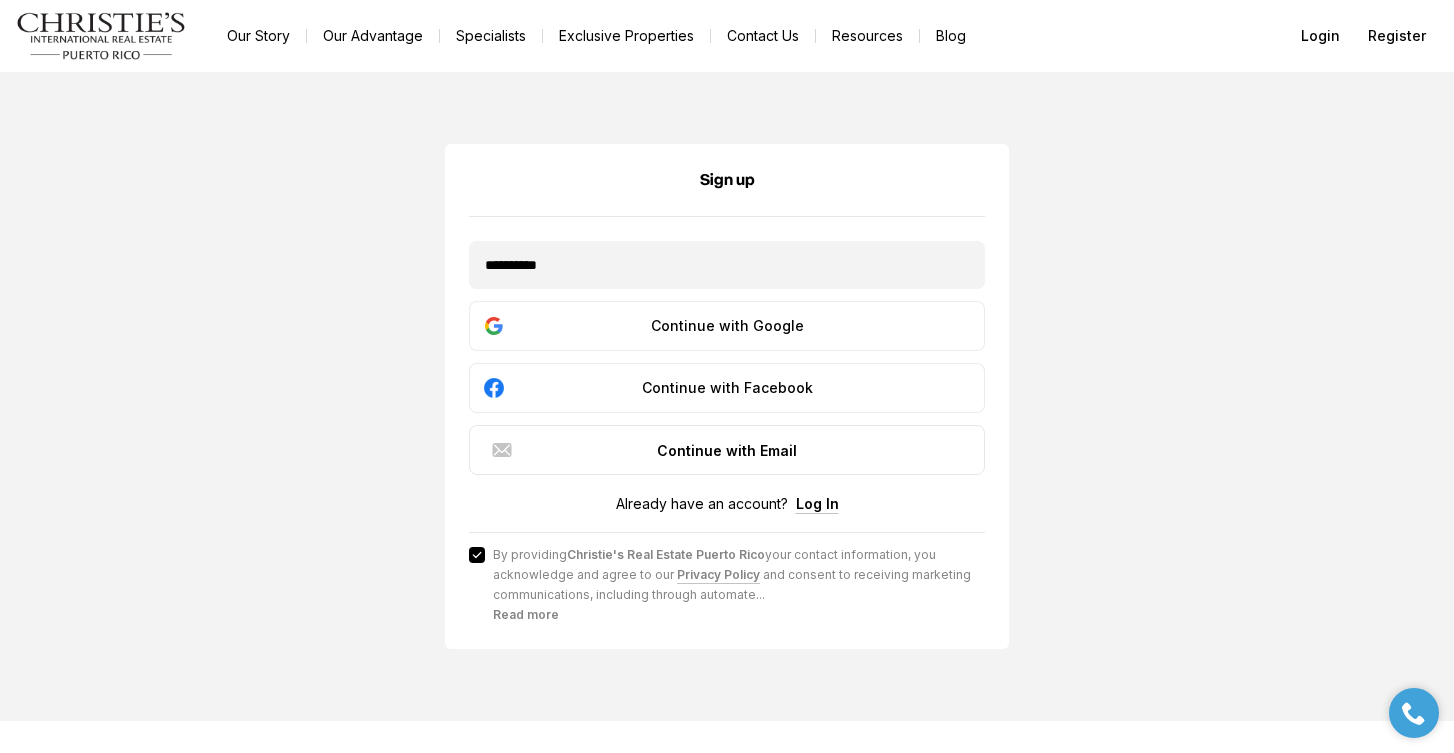 scroll, scrollTop: 0, scrollLeft: 0, axis: both 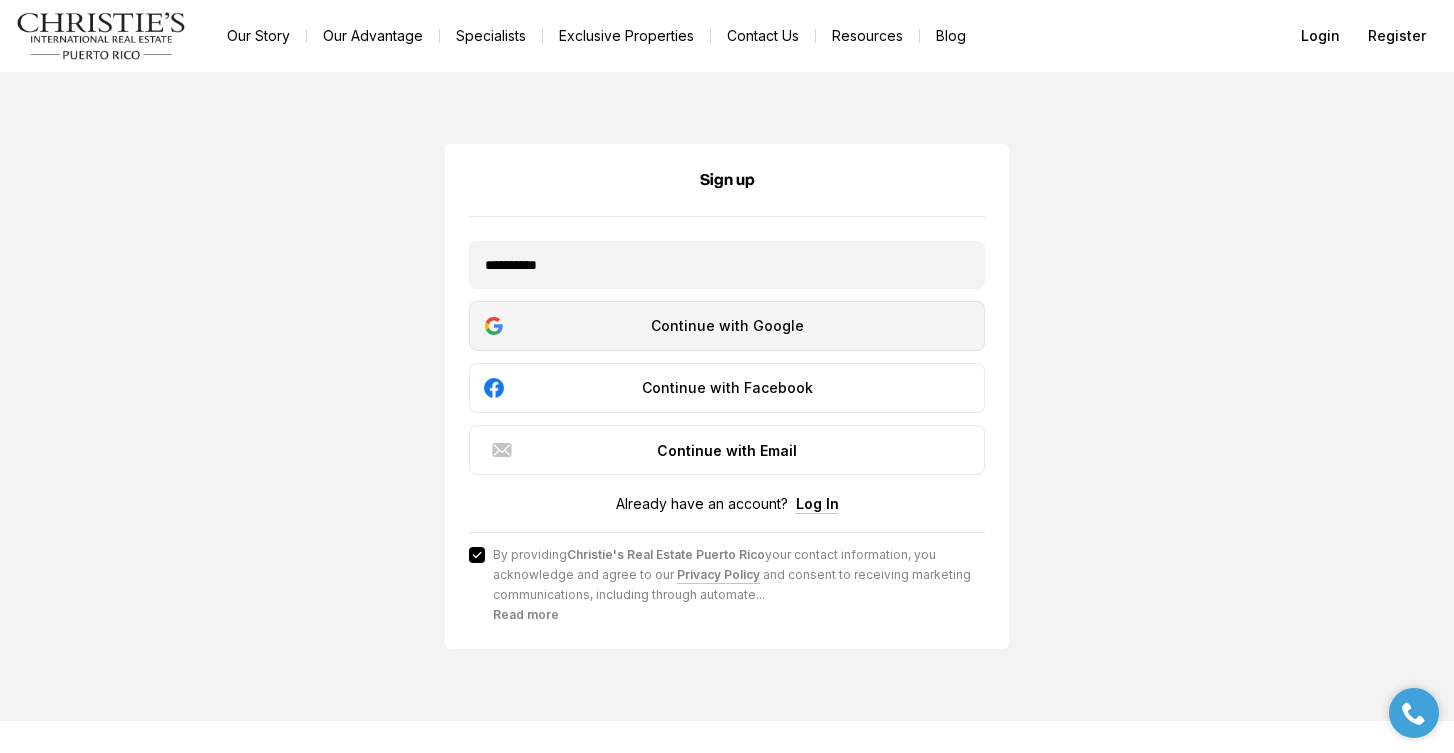 click on "Continue with Google" at bounding box center [727, 326] 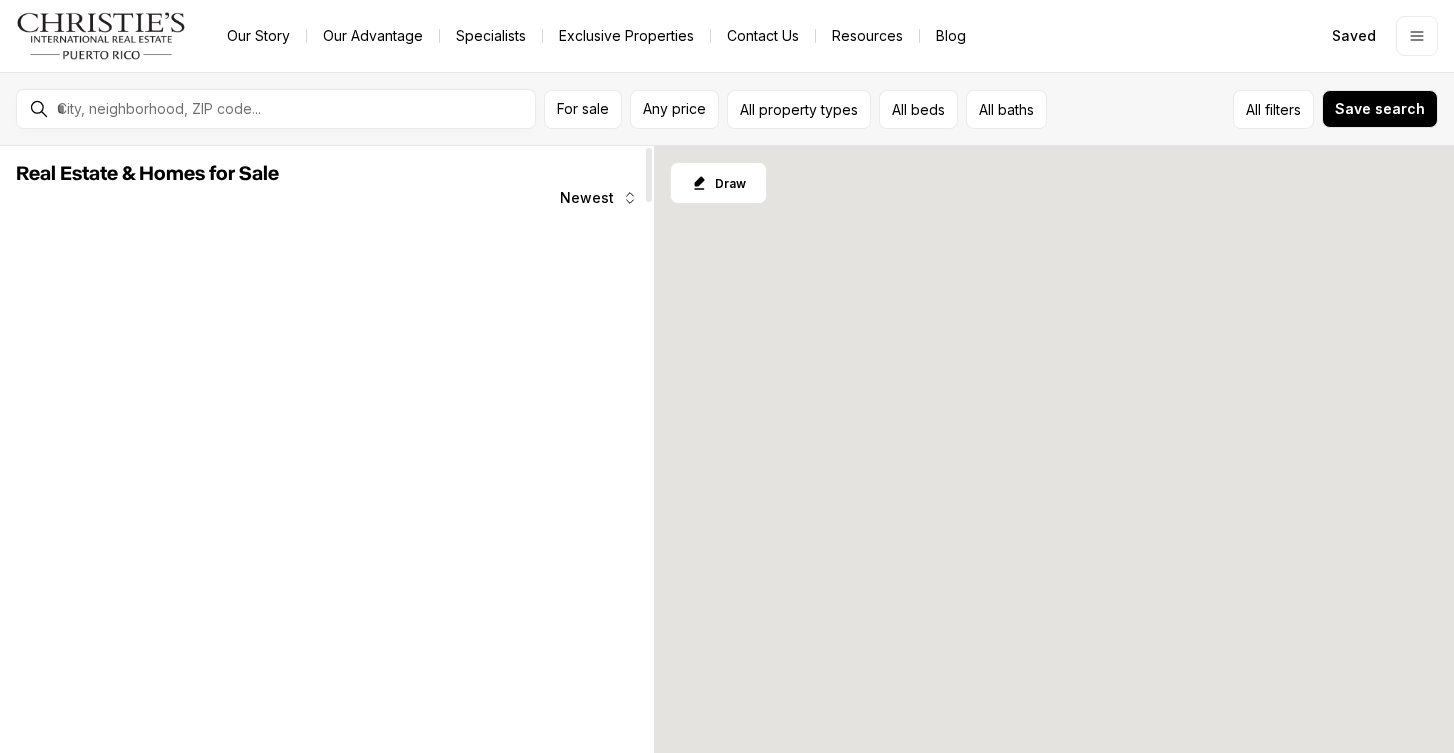 scroll, scrollTop: 0, scrollLeft: 0, axis: both 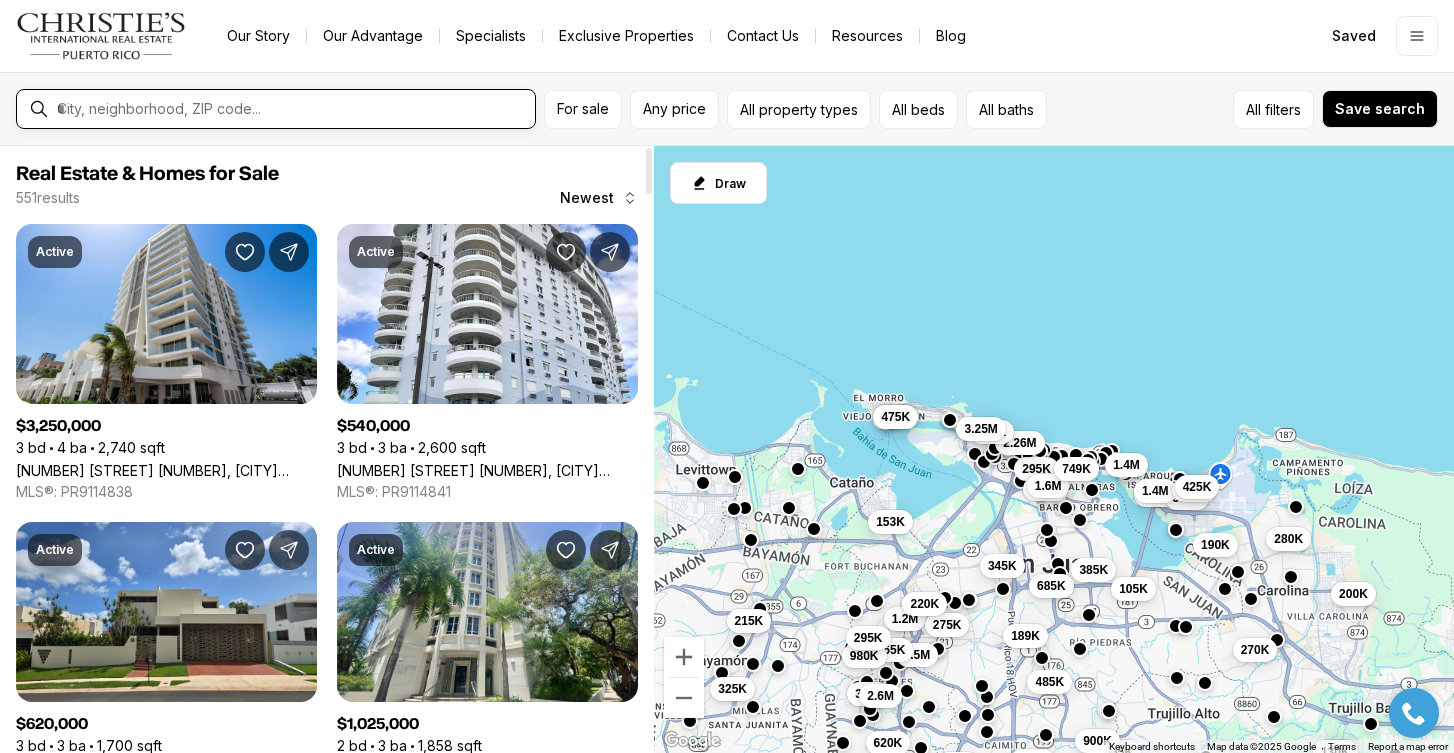 click at bounding box center (292, 109) 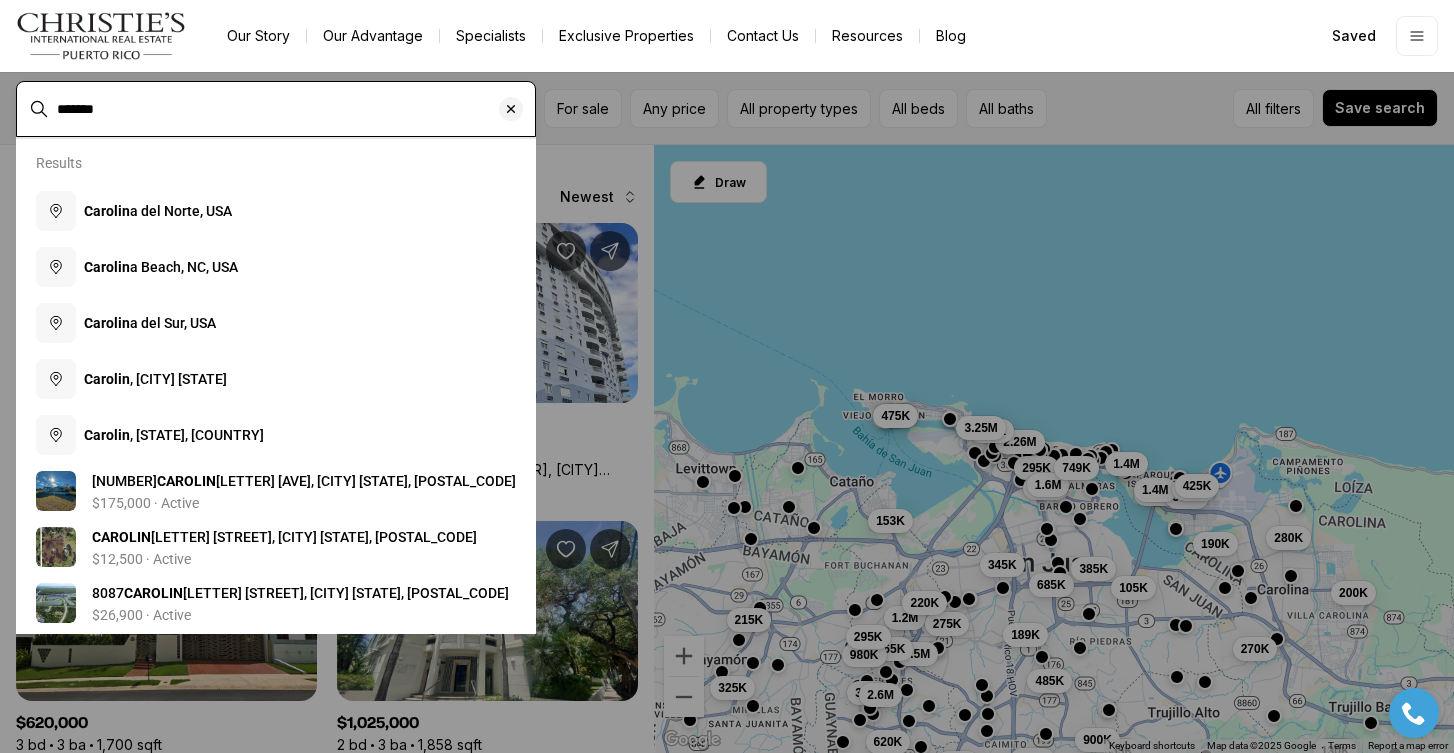 type on "*******" 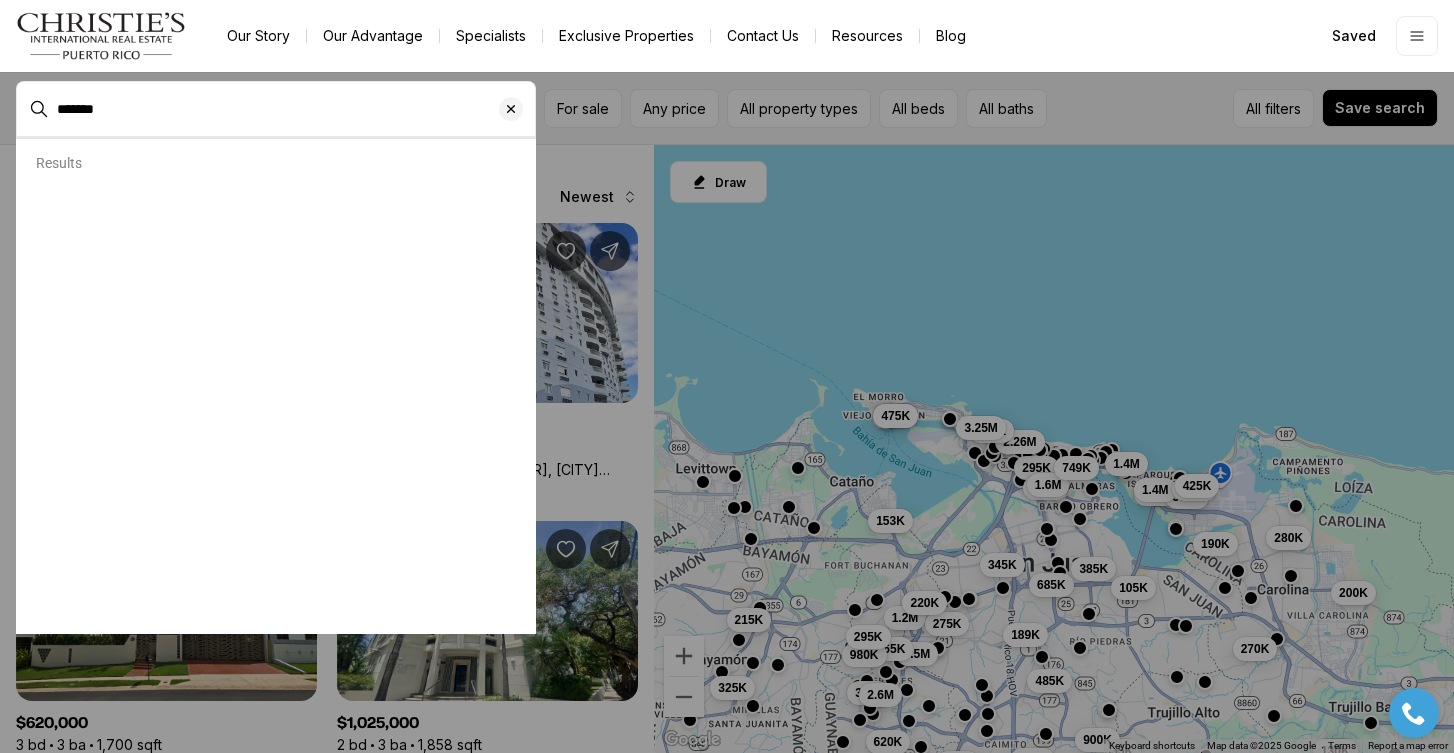 click at bounding box center [302, 379] 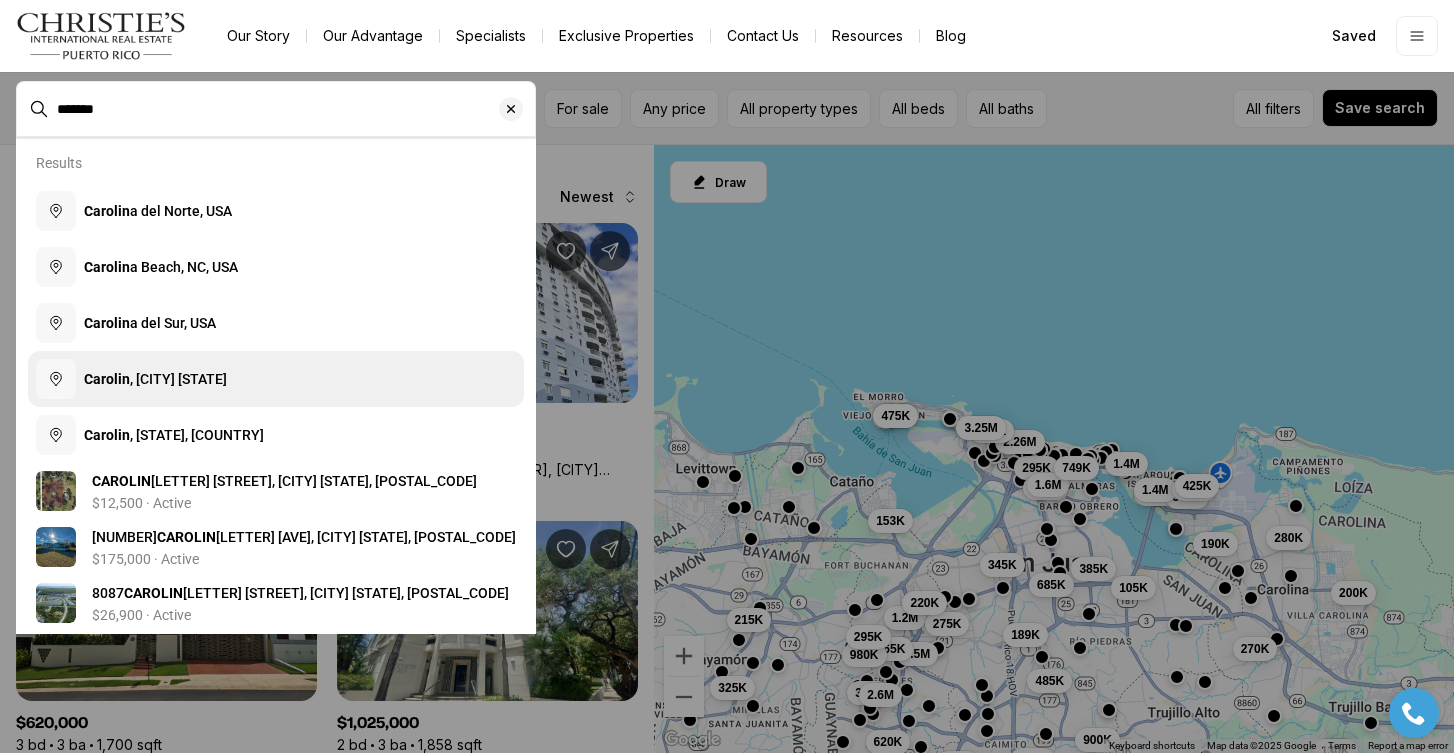click on "Carolin a, Puerto Rico" at bounding box center [155, 379] 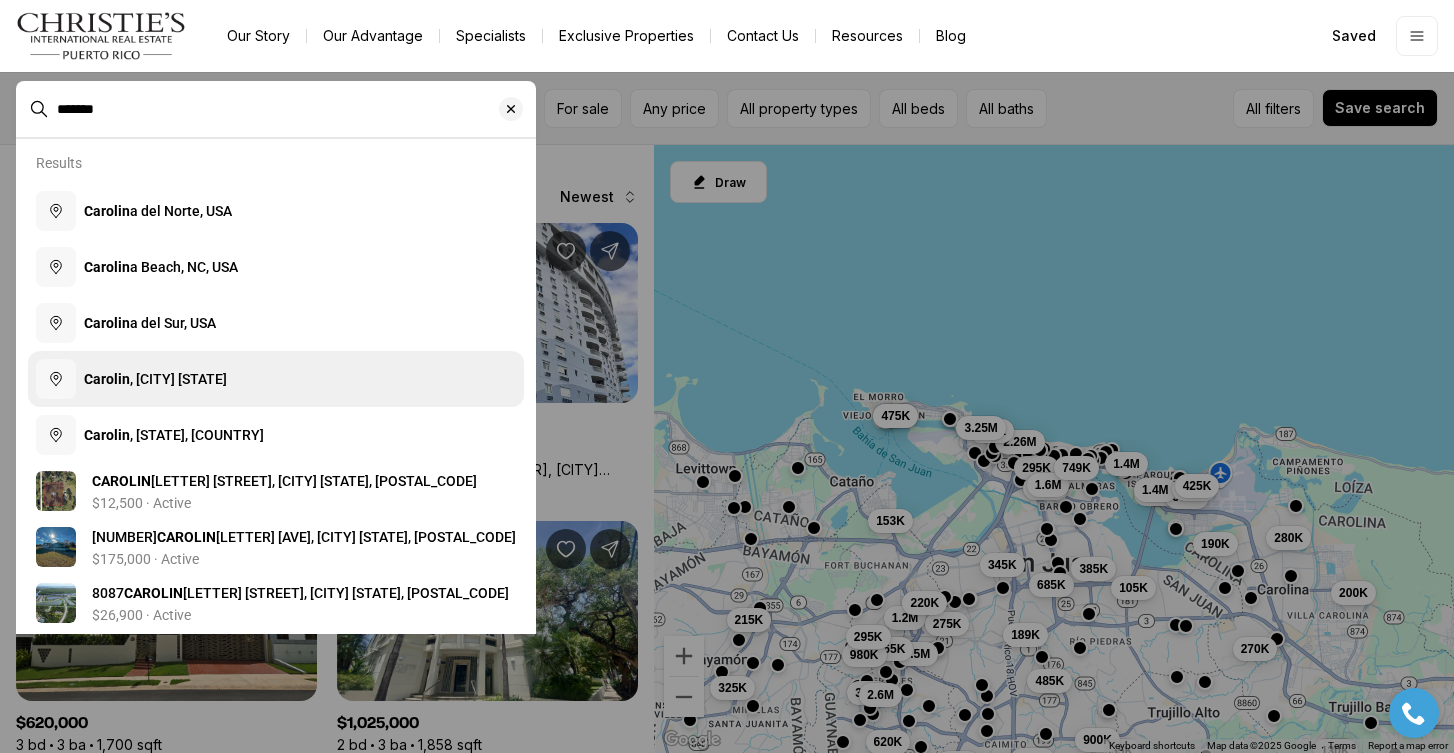type 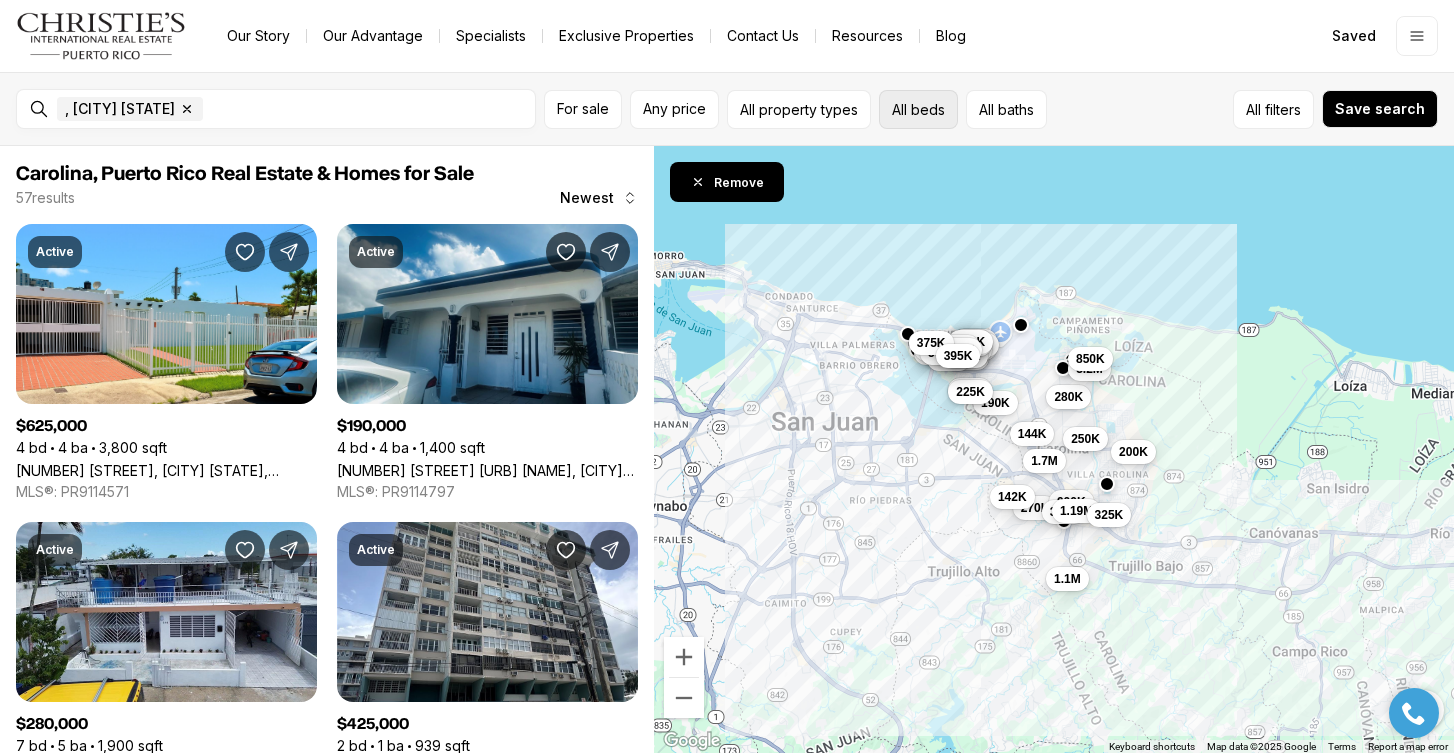 click on "All beds" at bounding box center (918, 109) 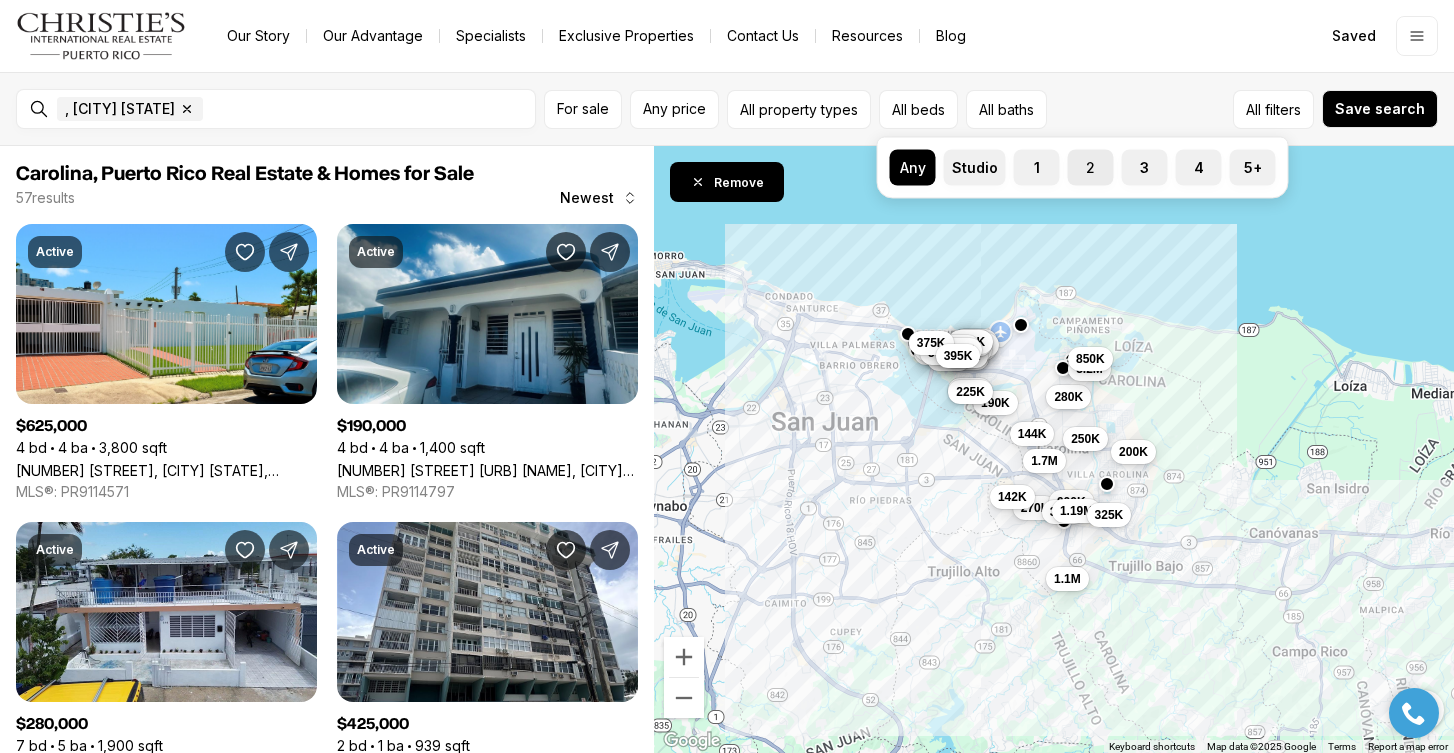 click on "2" at bounding box center (1078, 160) 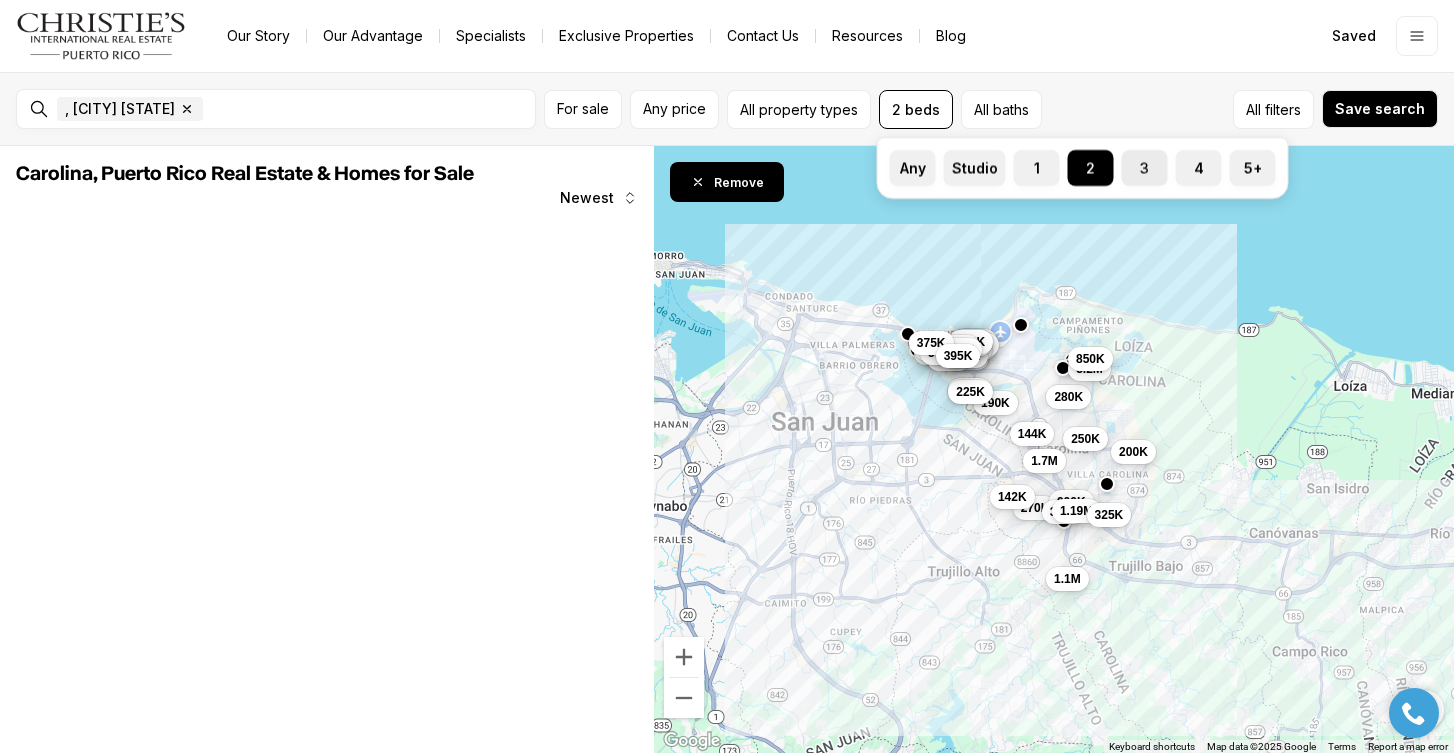 click on "3" at bounding box center [1145, 168] 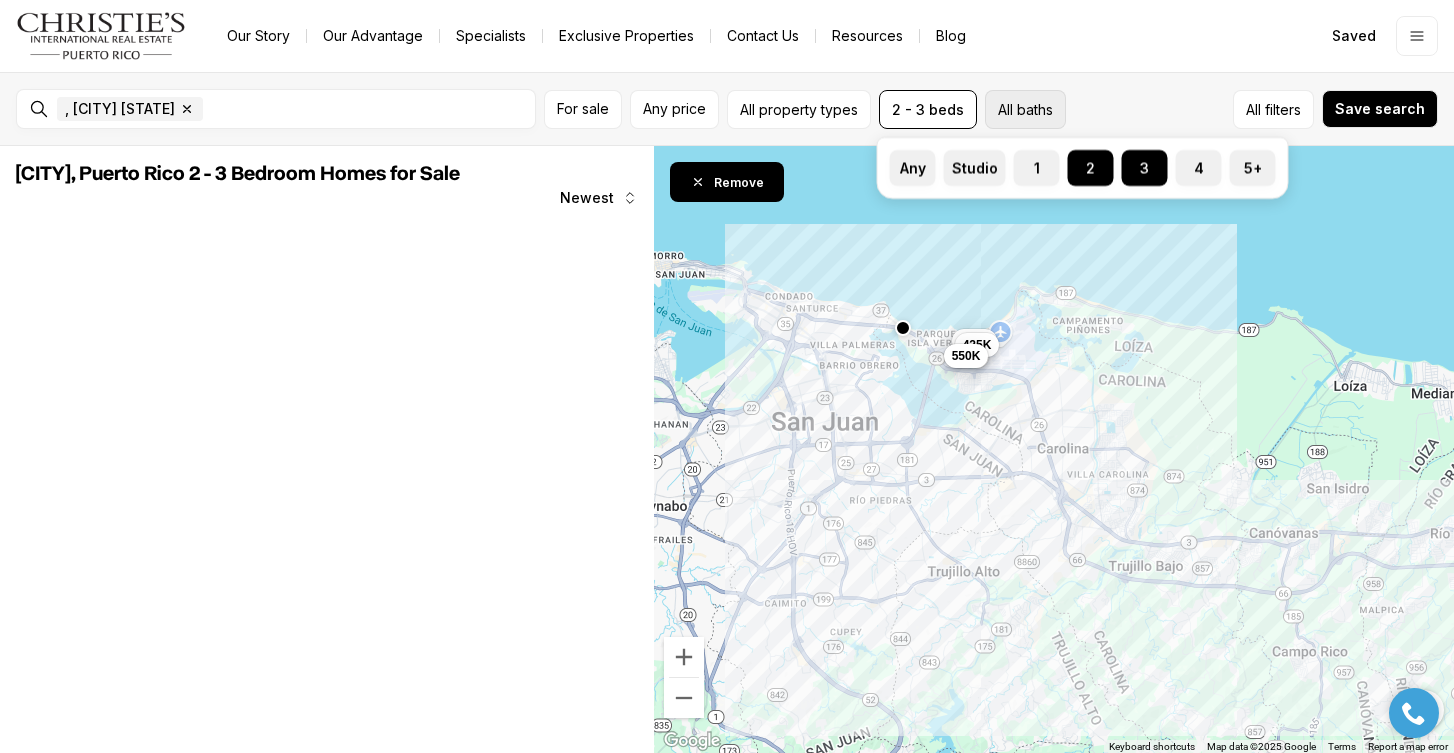 click on "All baths" at bounding box center (1025, 109) 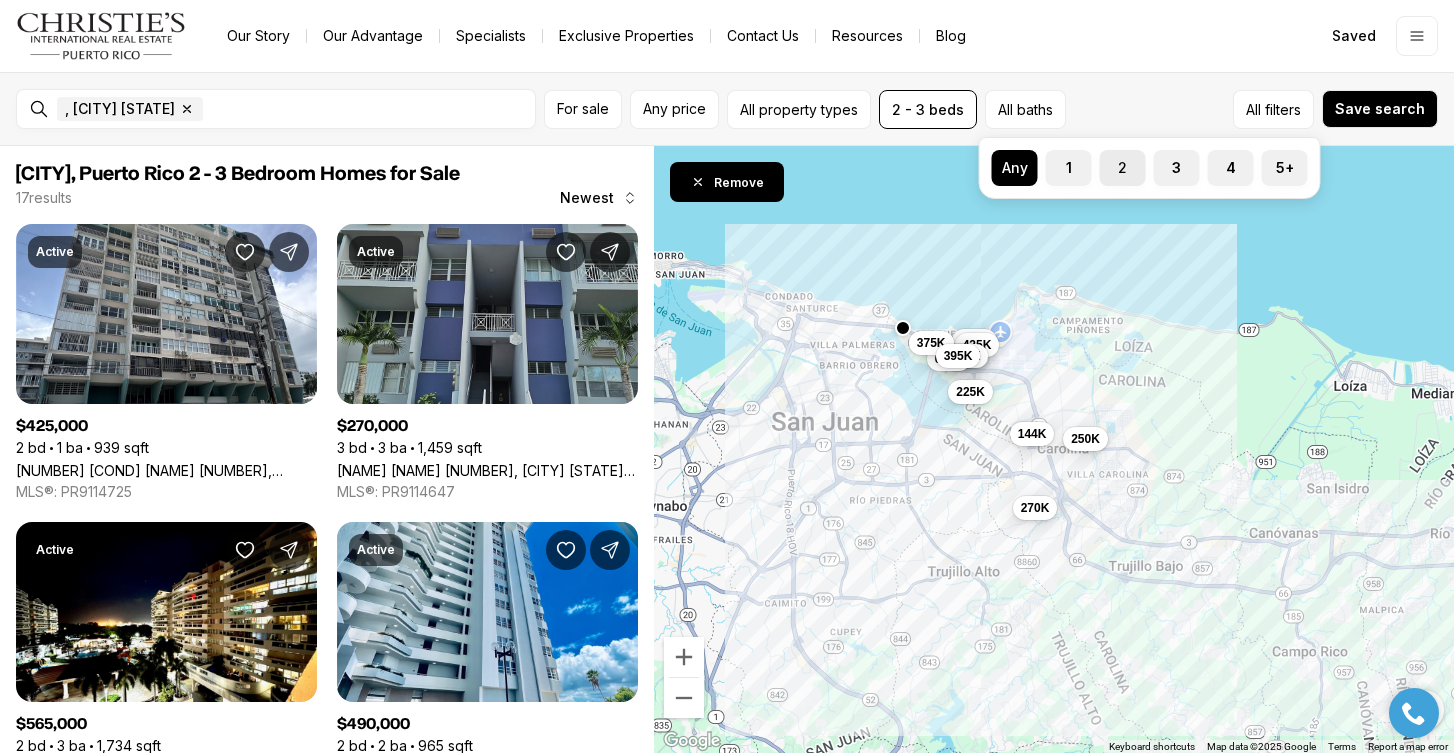 click on "2" at bounding box center [1123, 168] 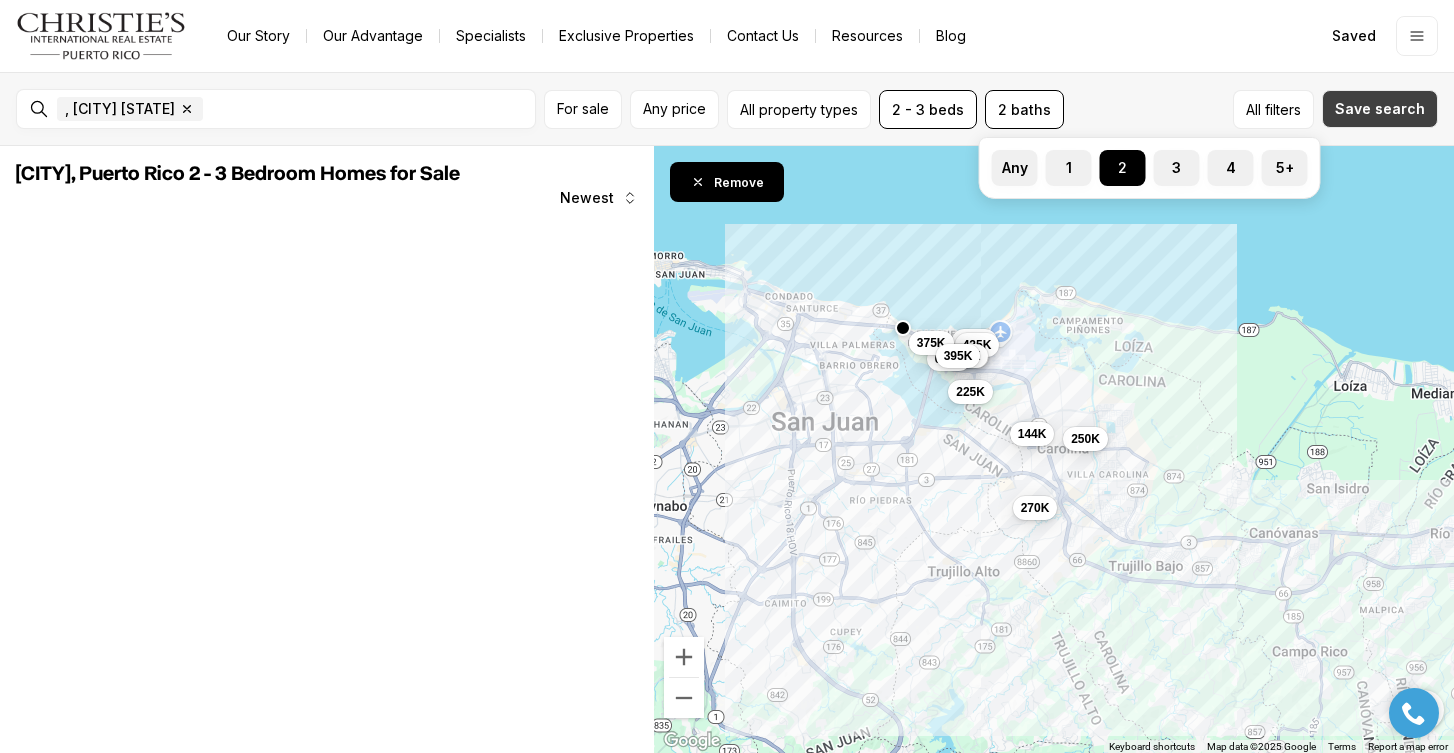 click on "Save search" at bounding box center (1380, 109) 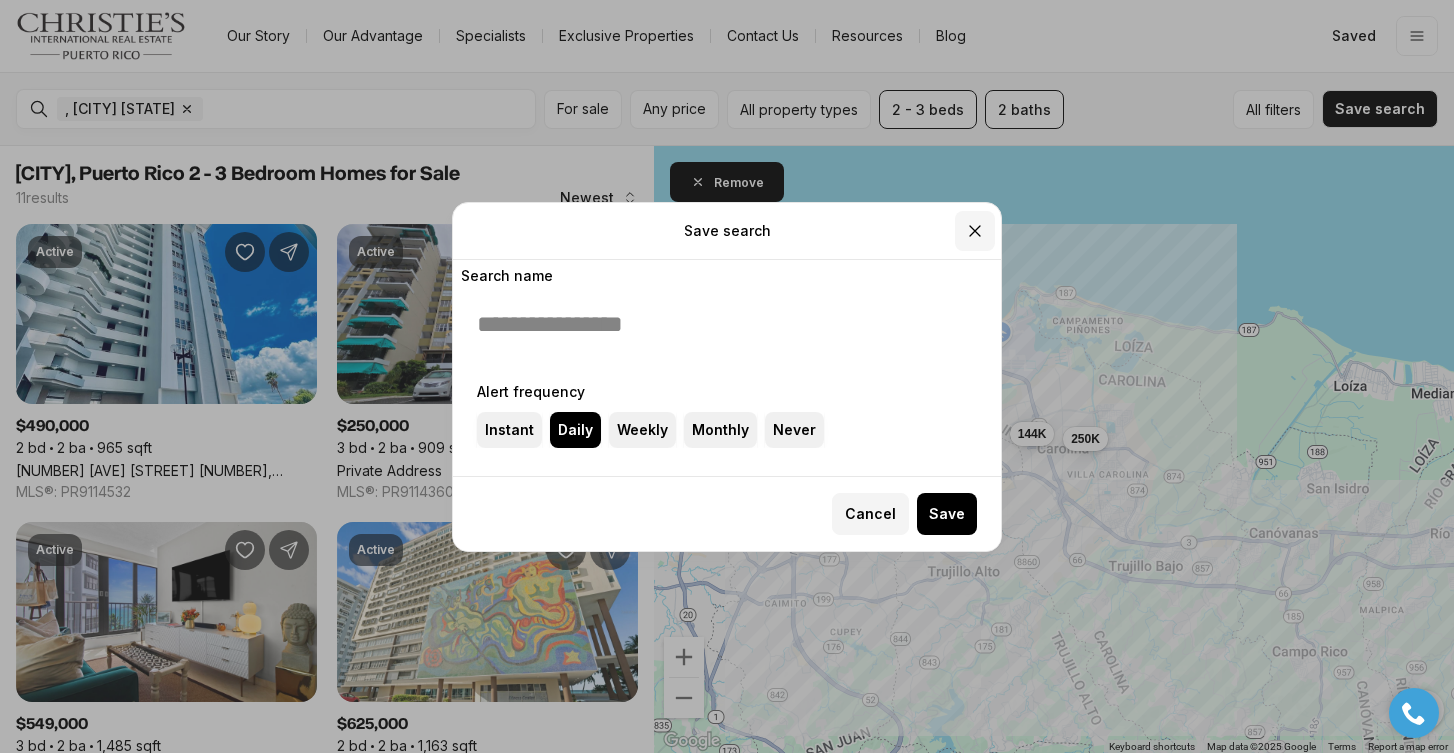 click 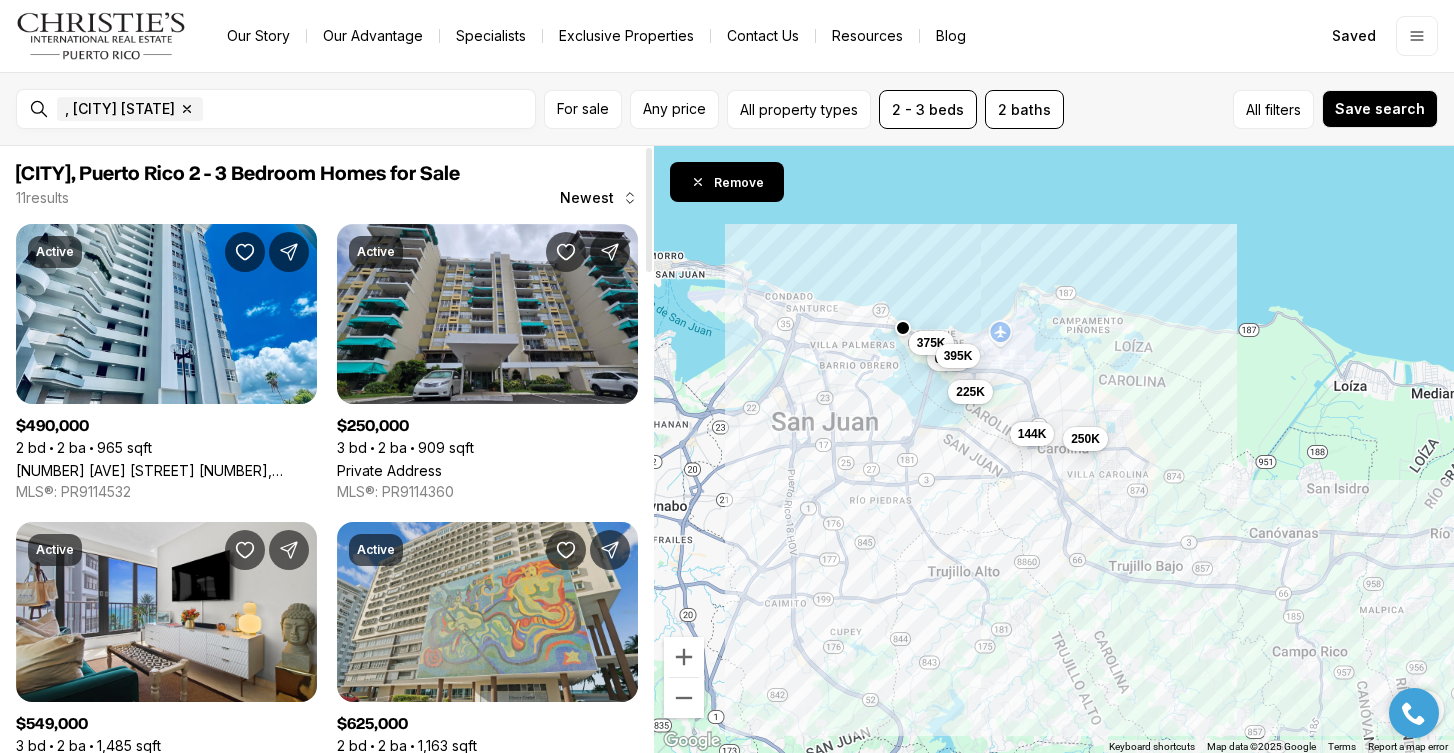 scroll, scrollTop: 0, scrollLeft: 0, axis: both 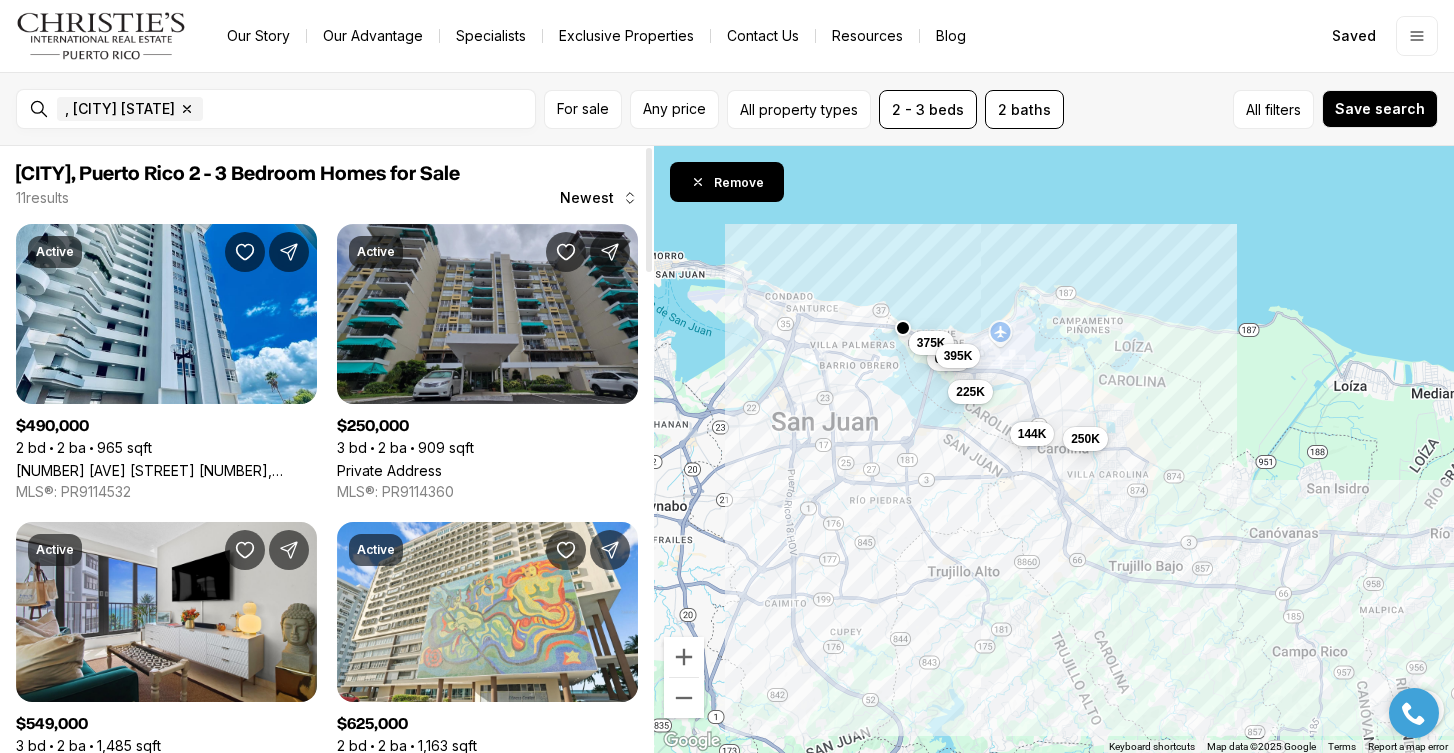 click on "Private Address" at bounding box center [389, 470] 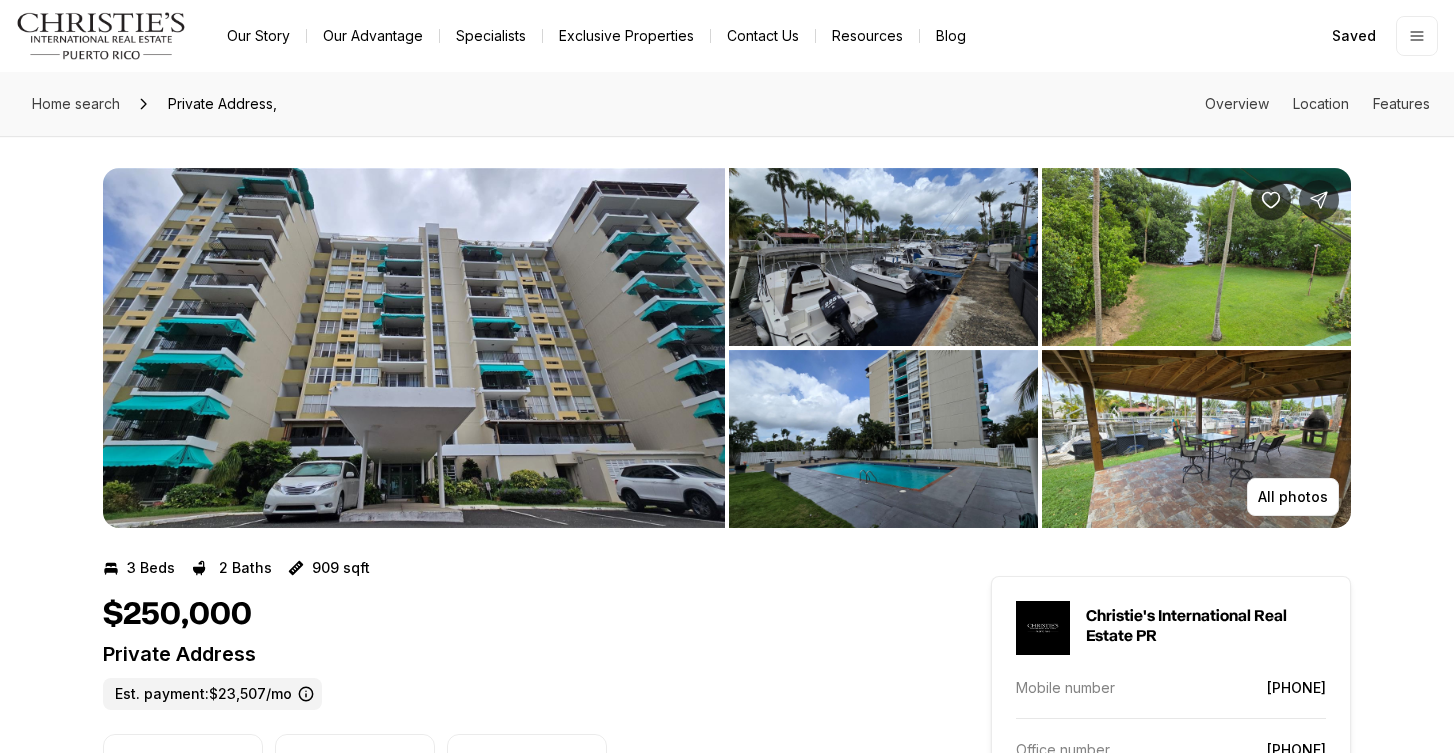 scroll, scrollTop: 0, scrollLeft: 0, axis: both 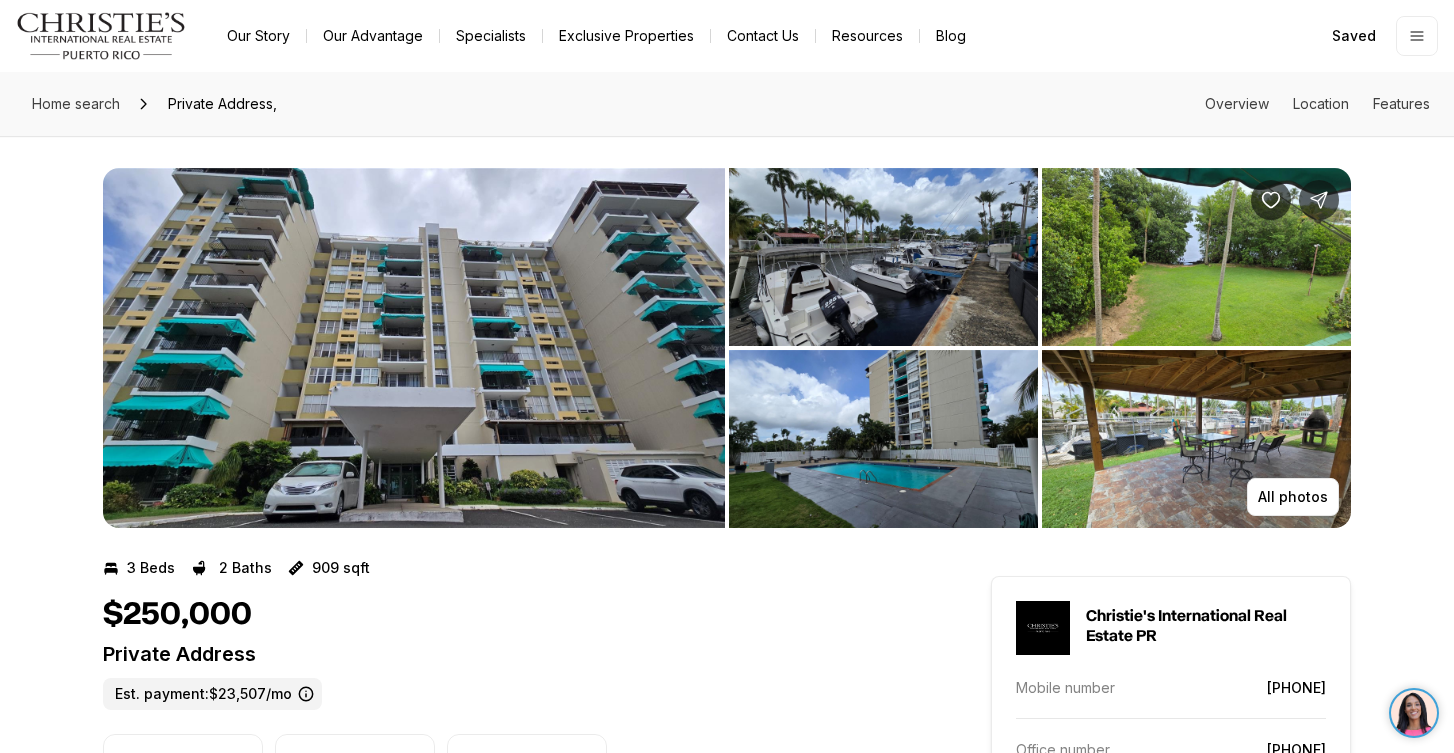 click at bounding box center (883, 439) 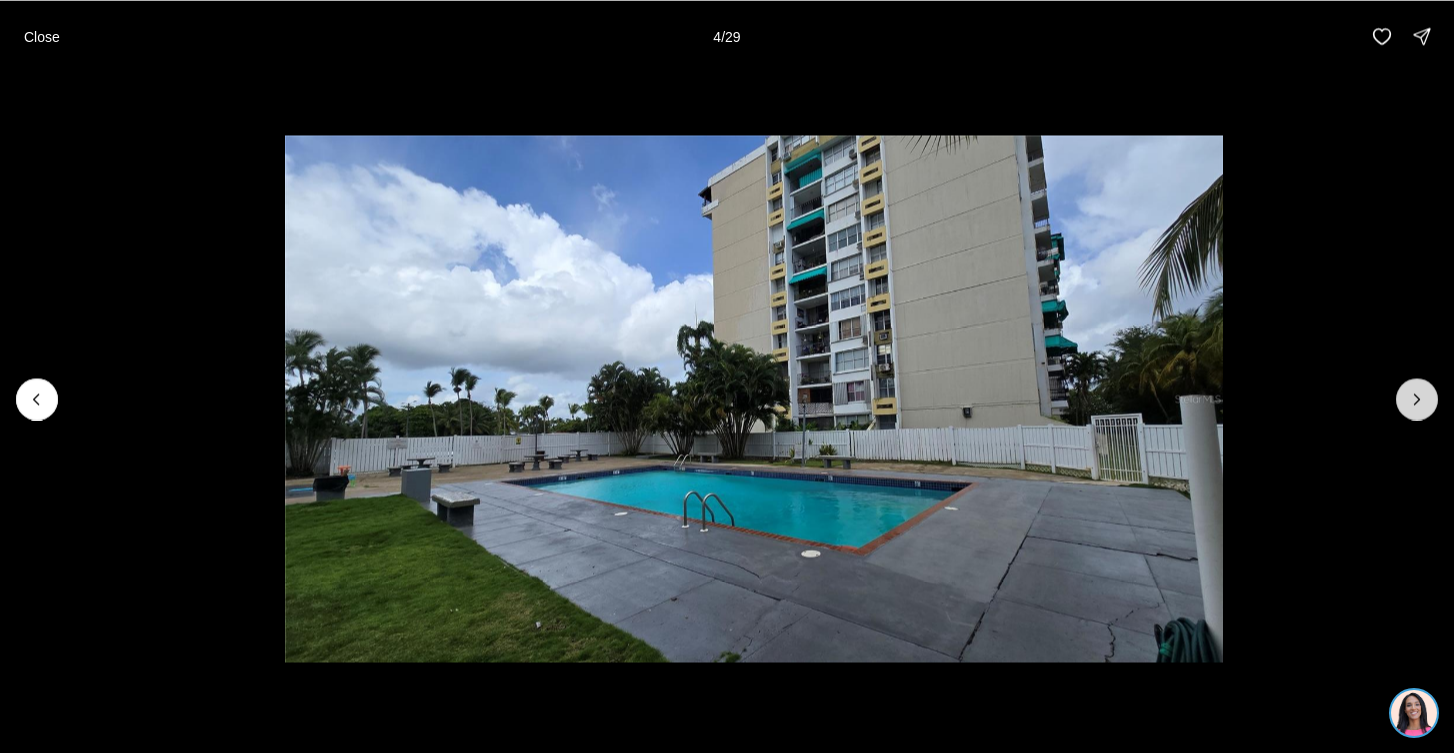 click at bounding box center (1417, 399) 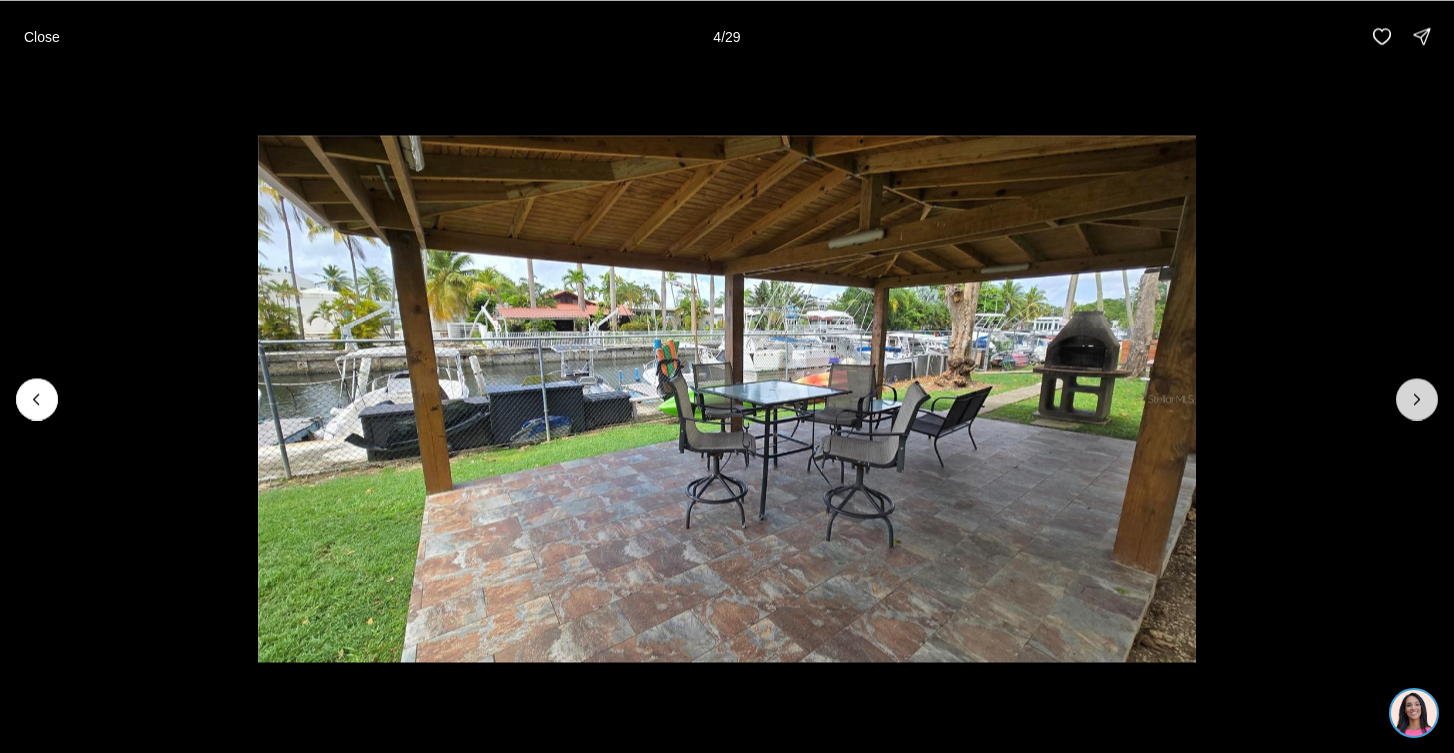 click 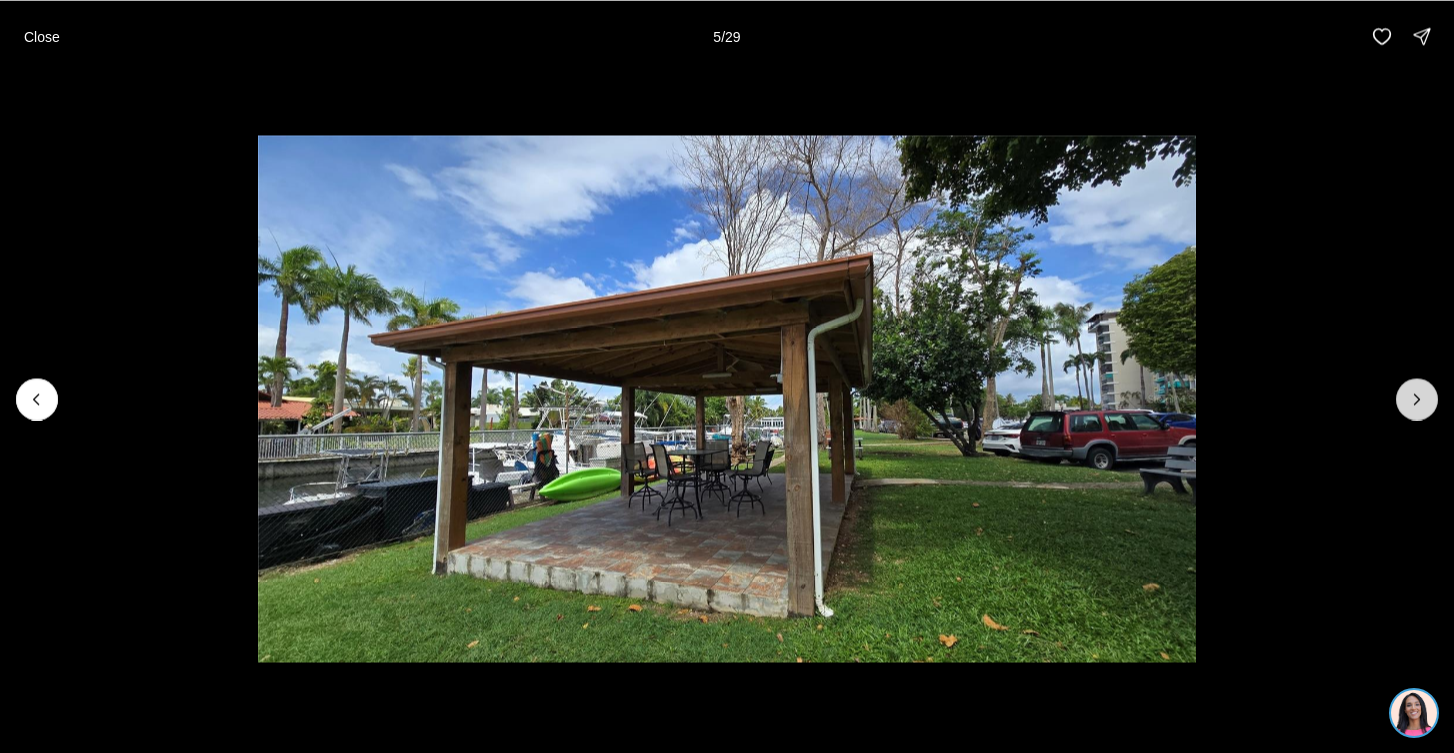 click 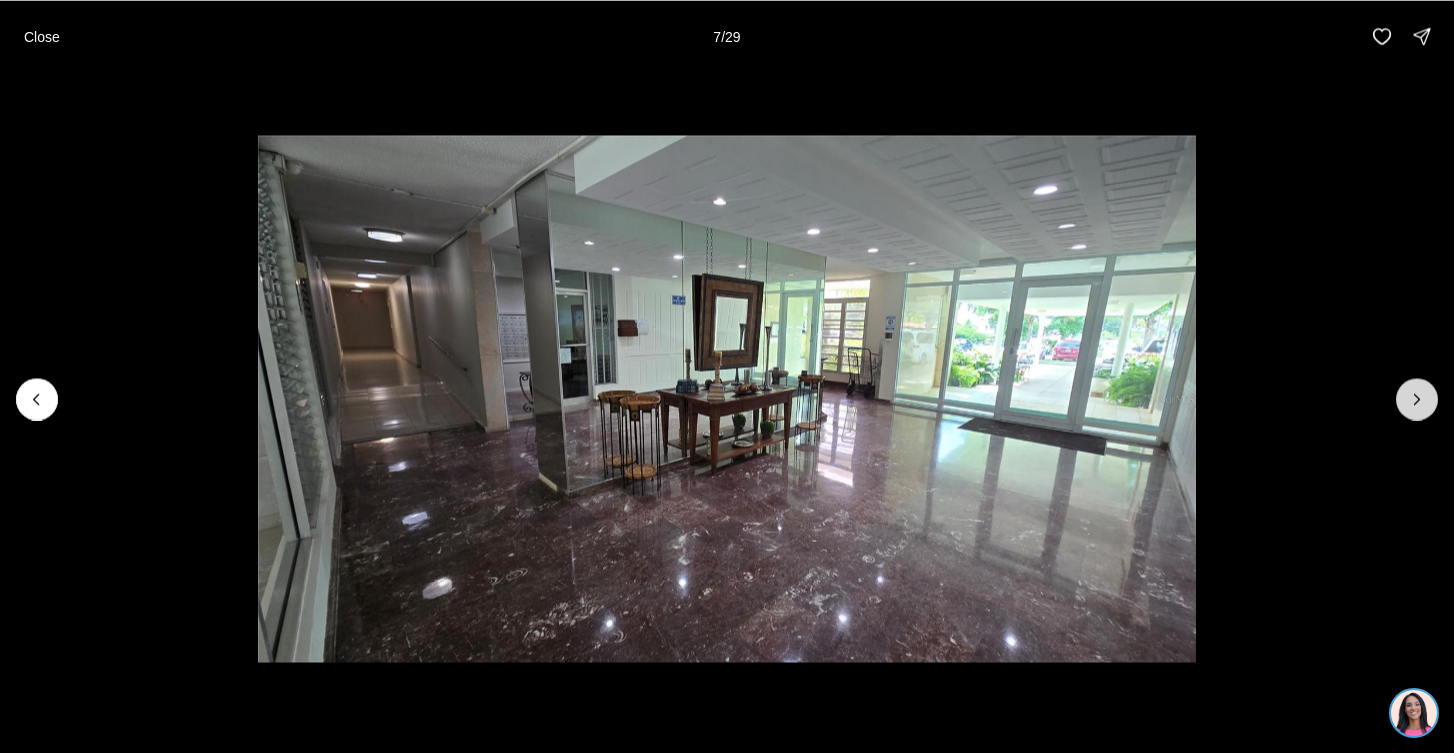 click 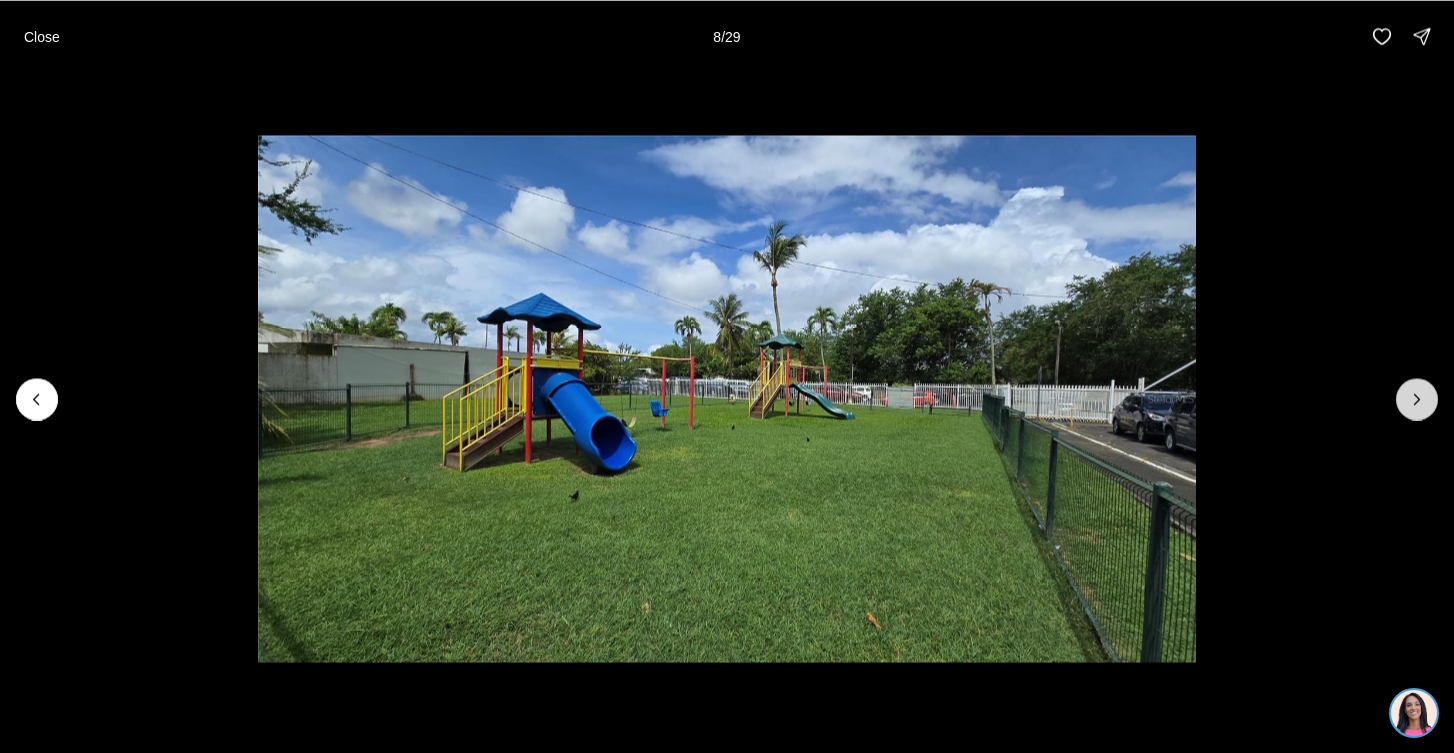 click 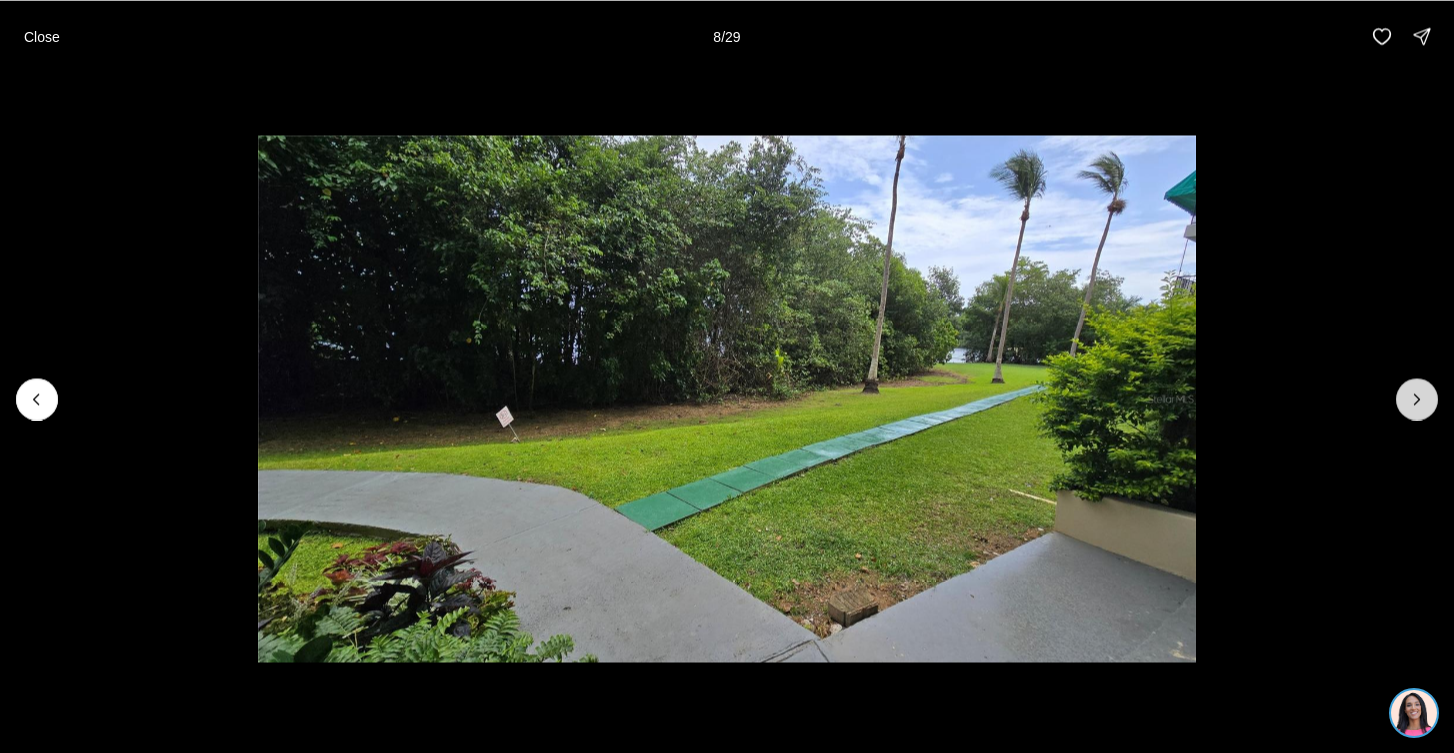 click 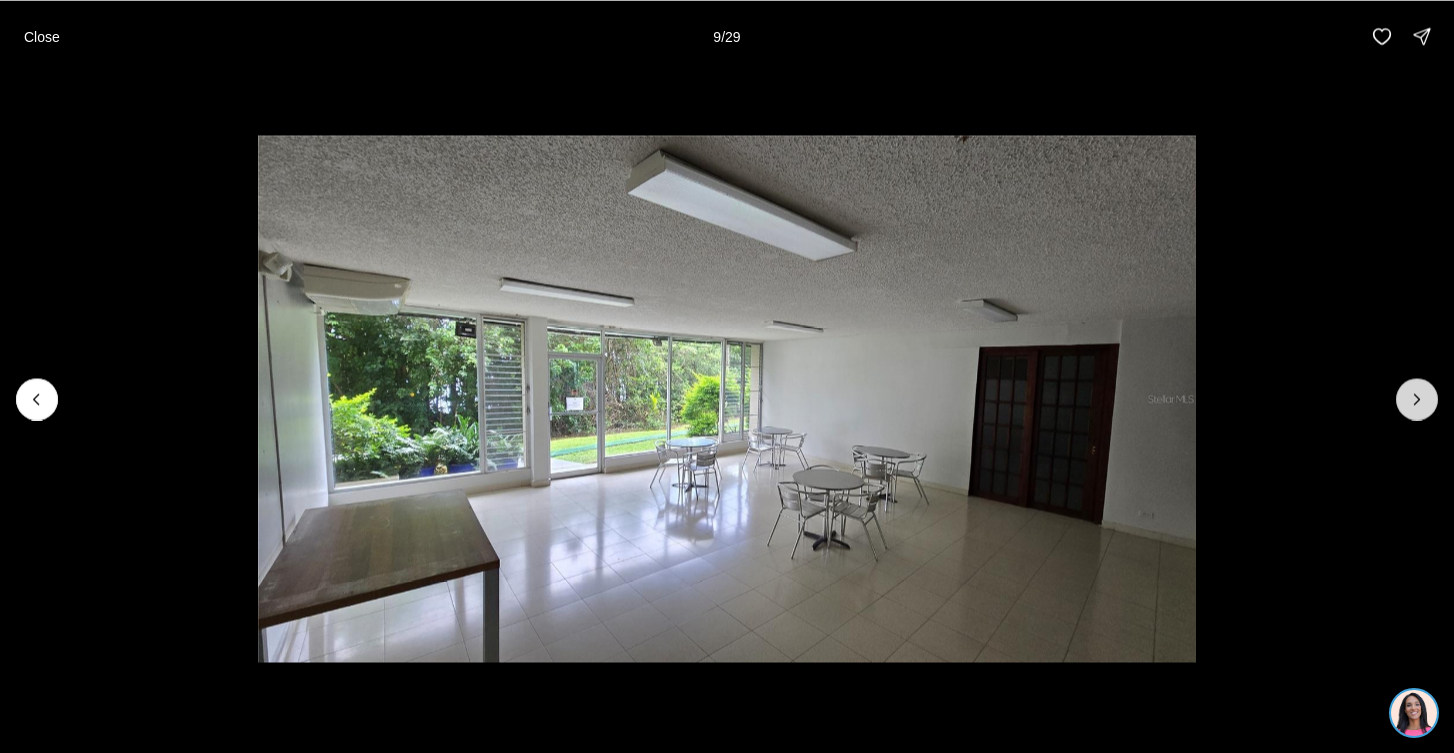 click 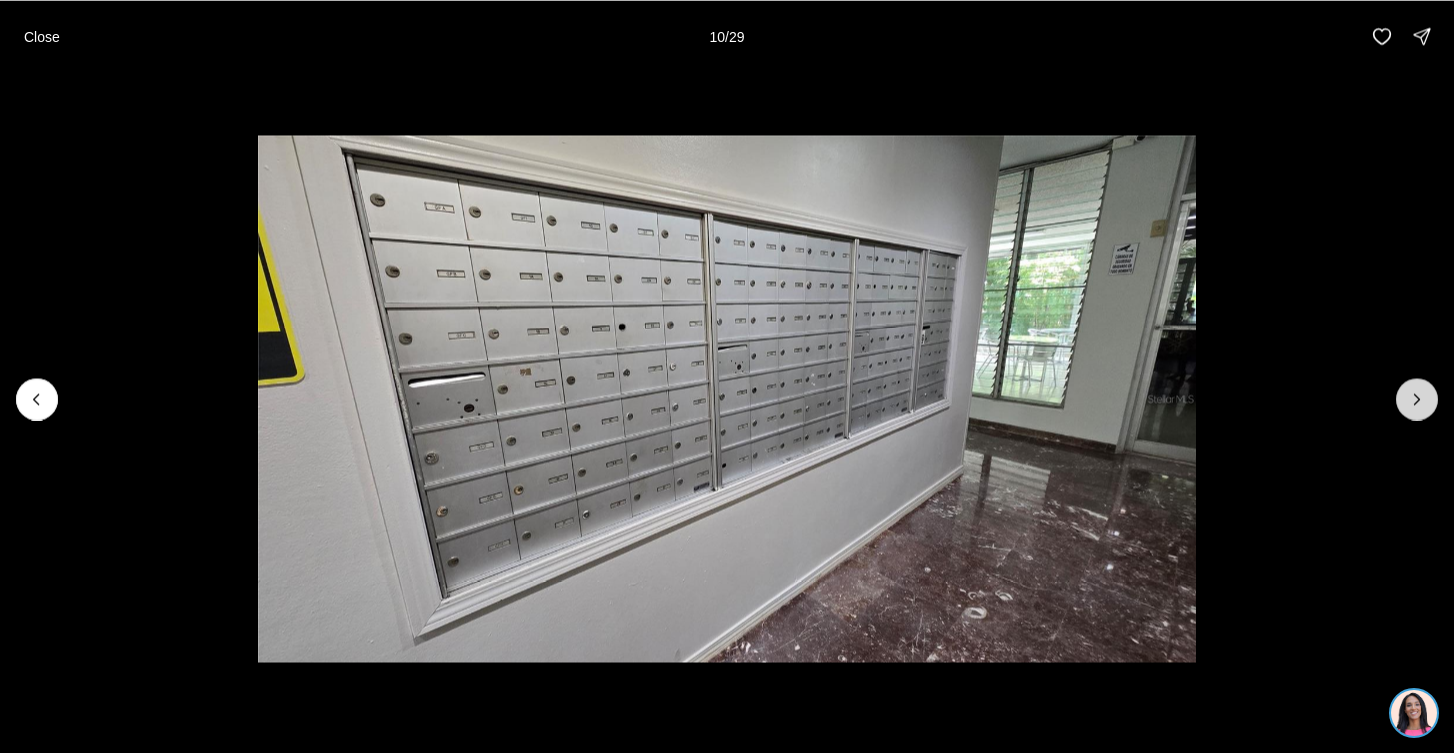 click 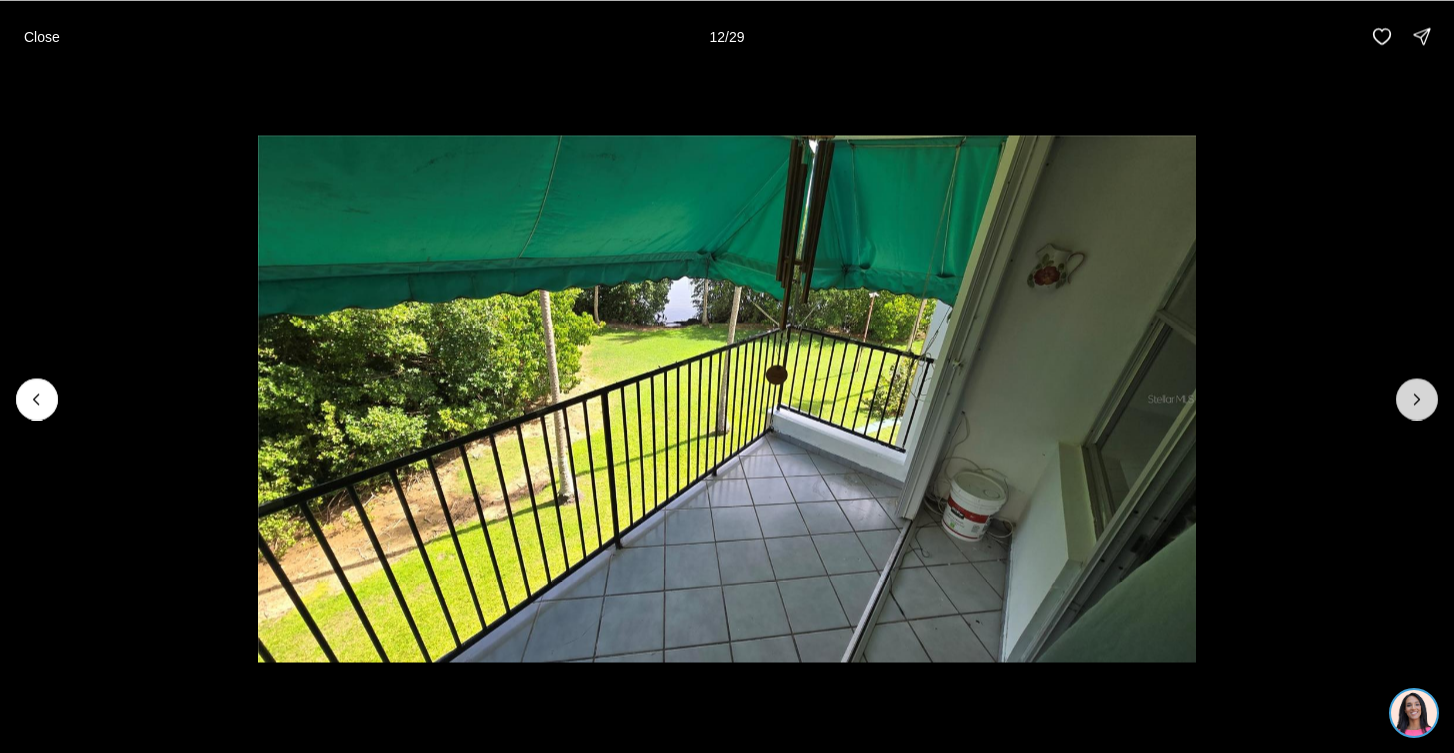 click 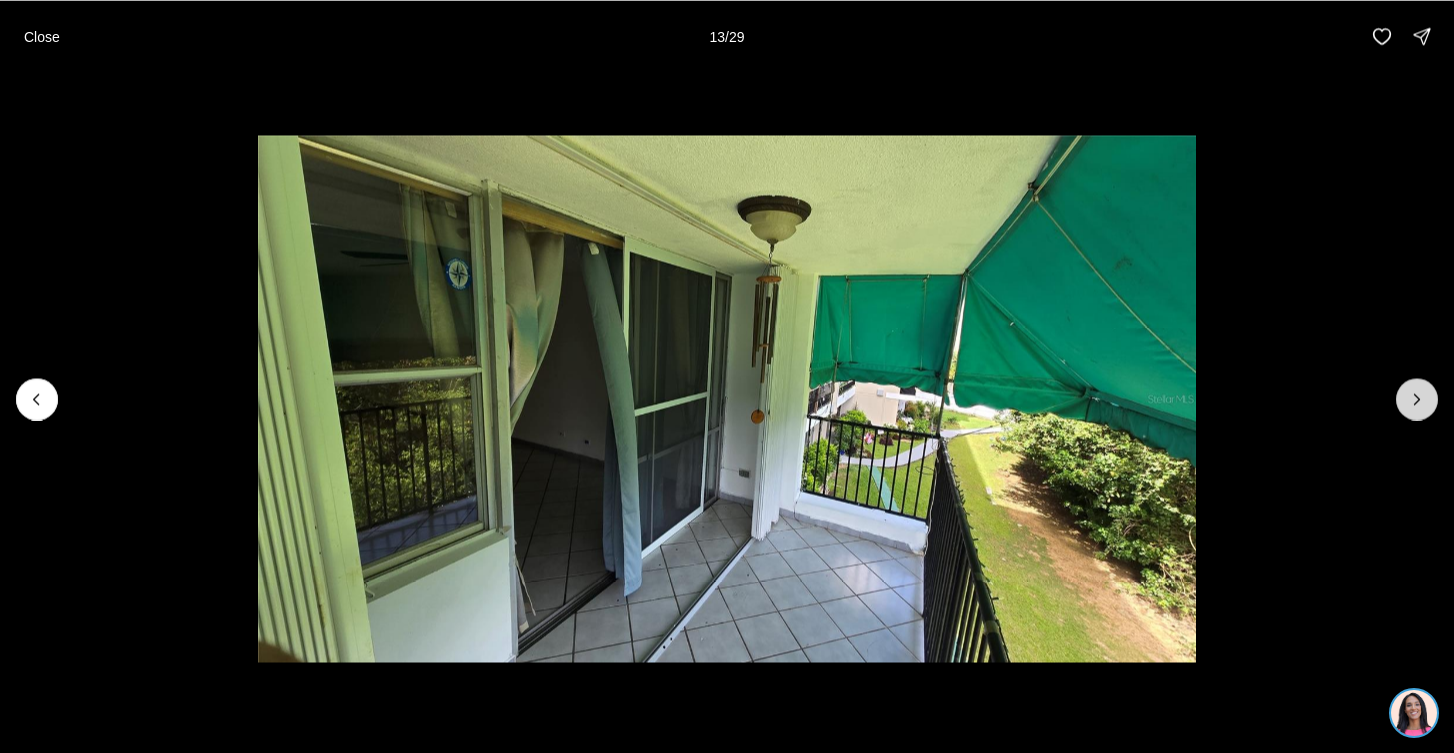click 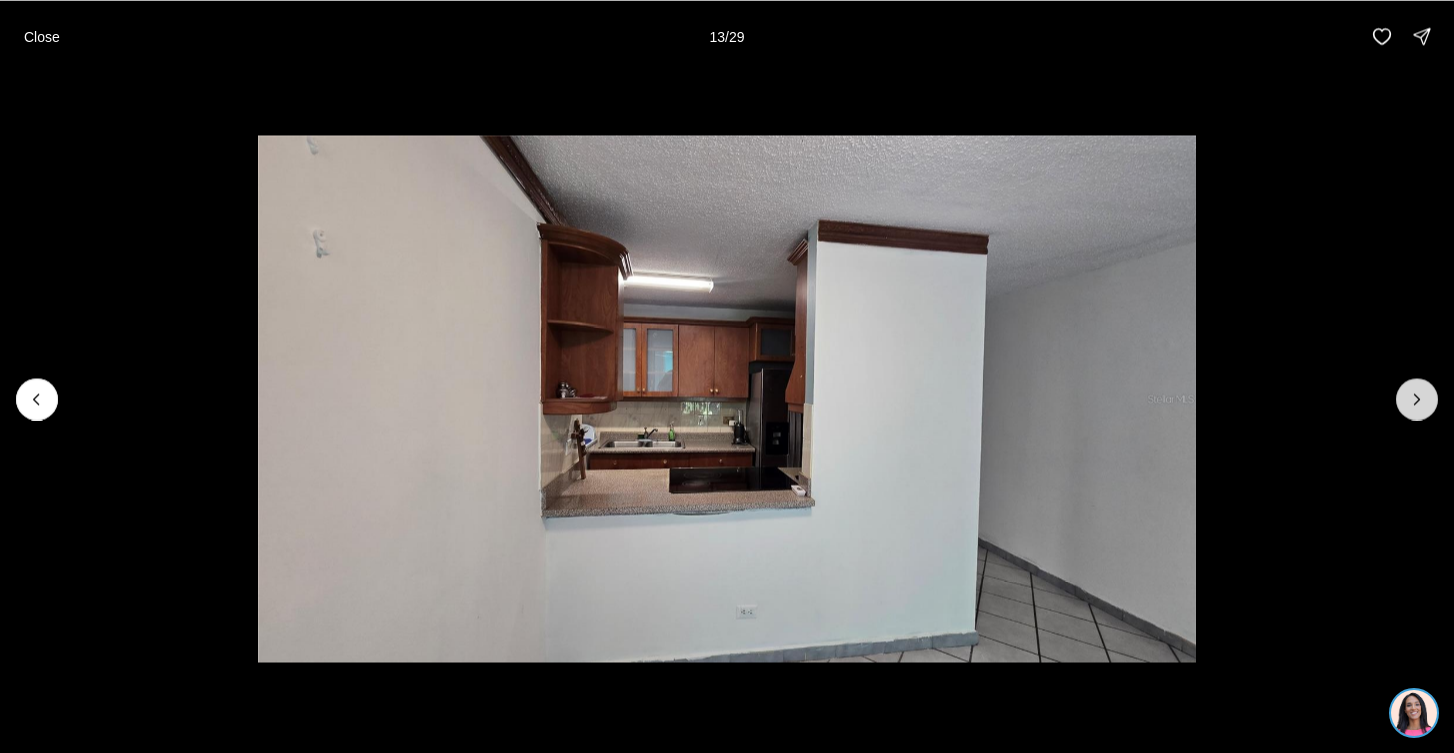 click 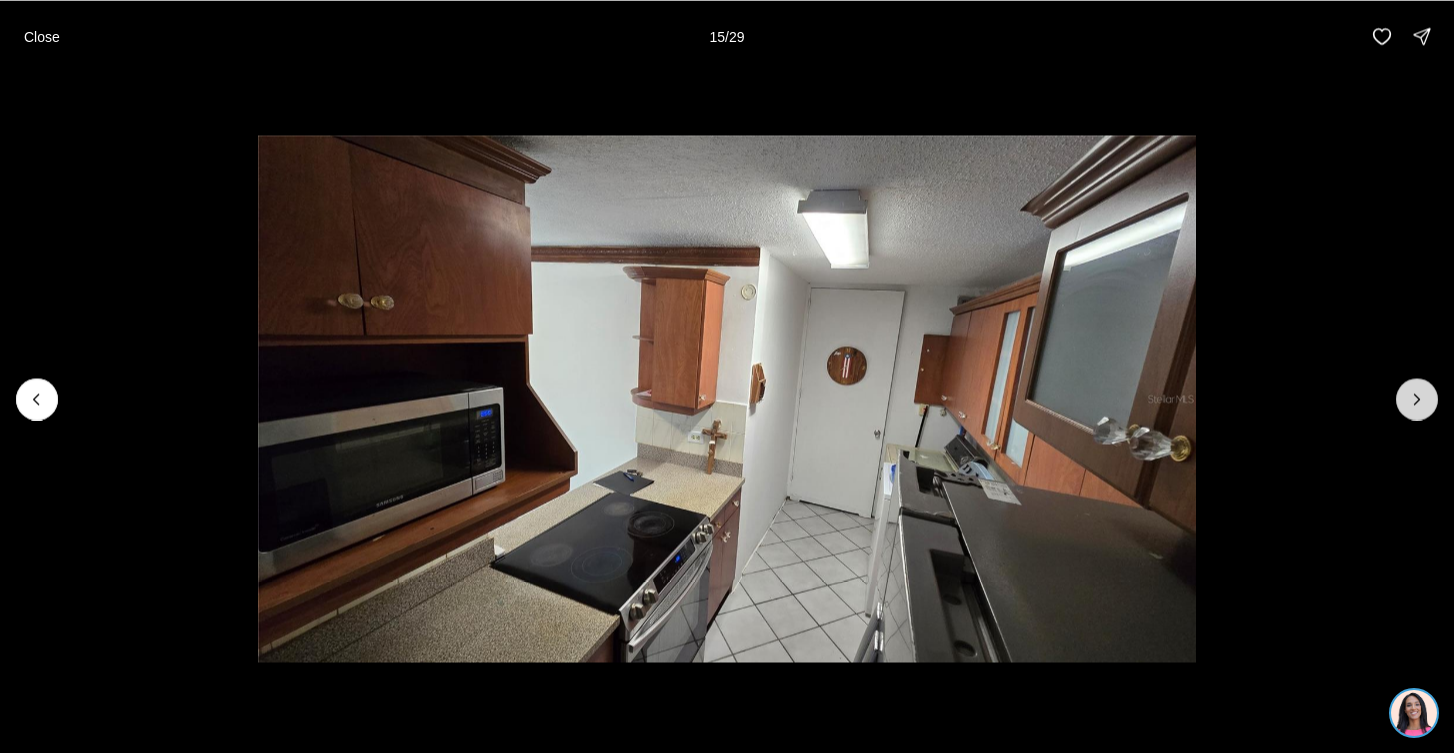 click 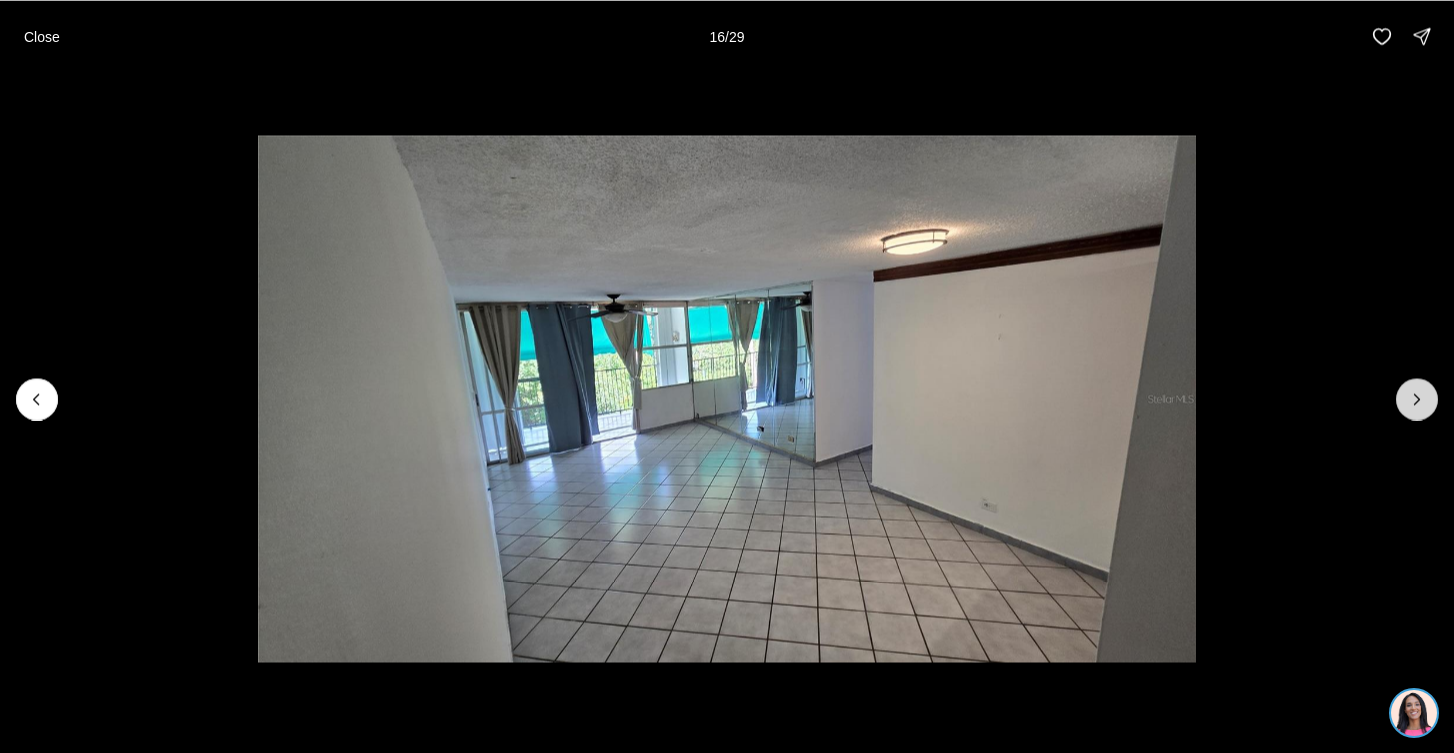 click 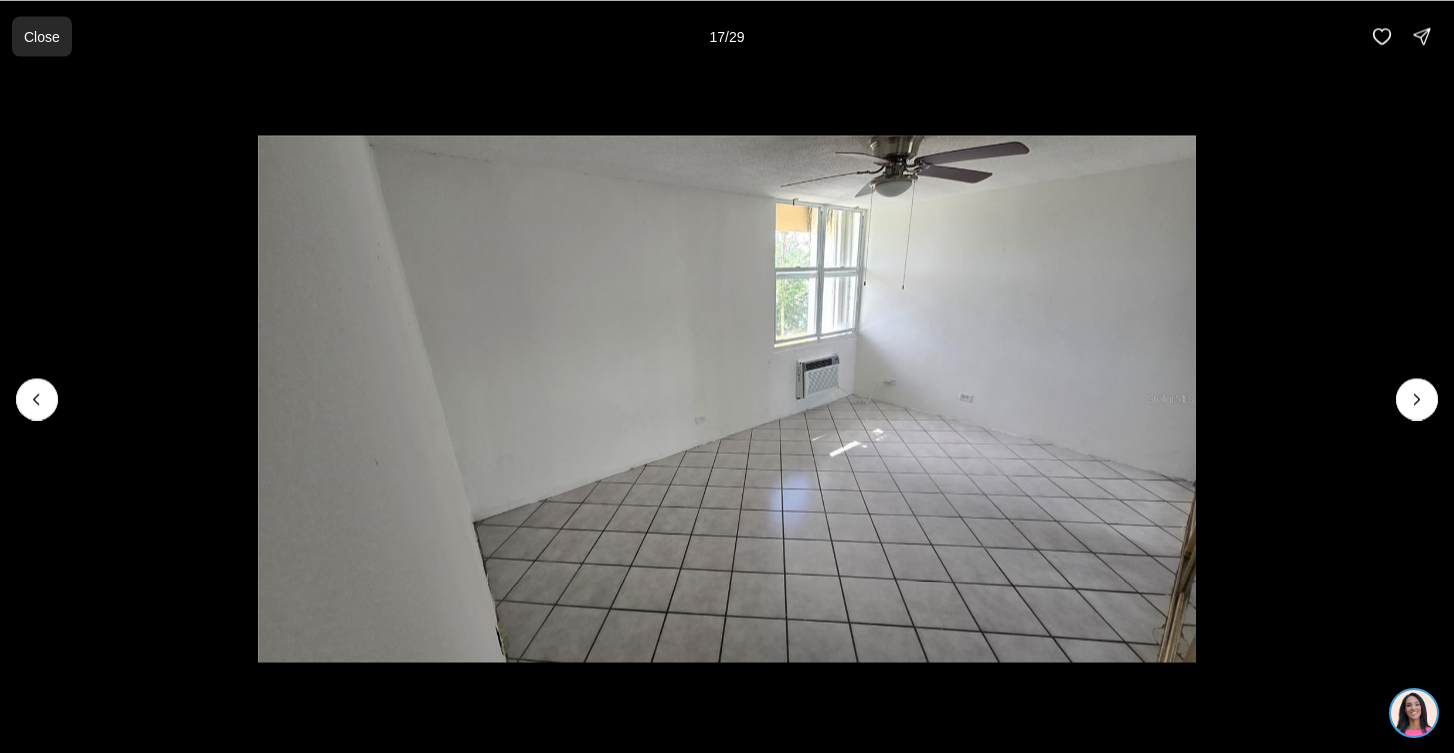 click on "Close" at bounding box center [42, 36] 